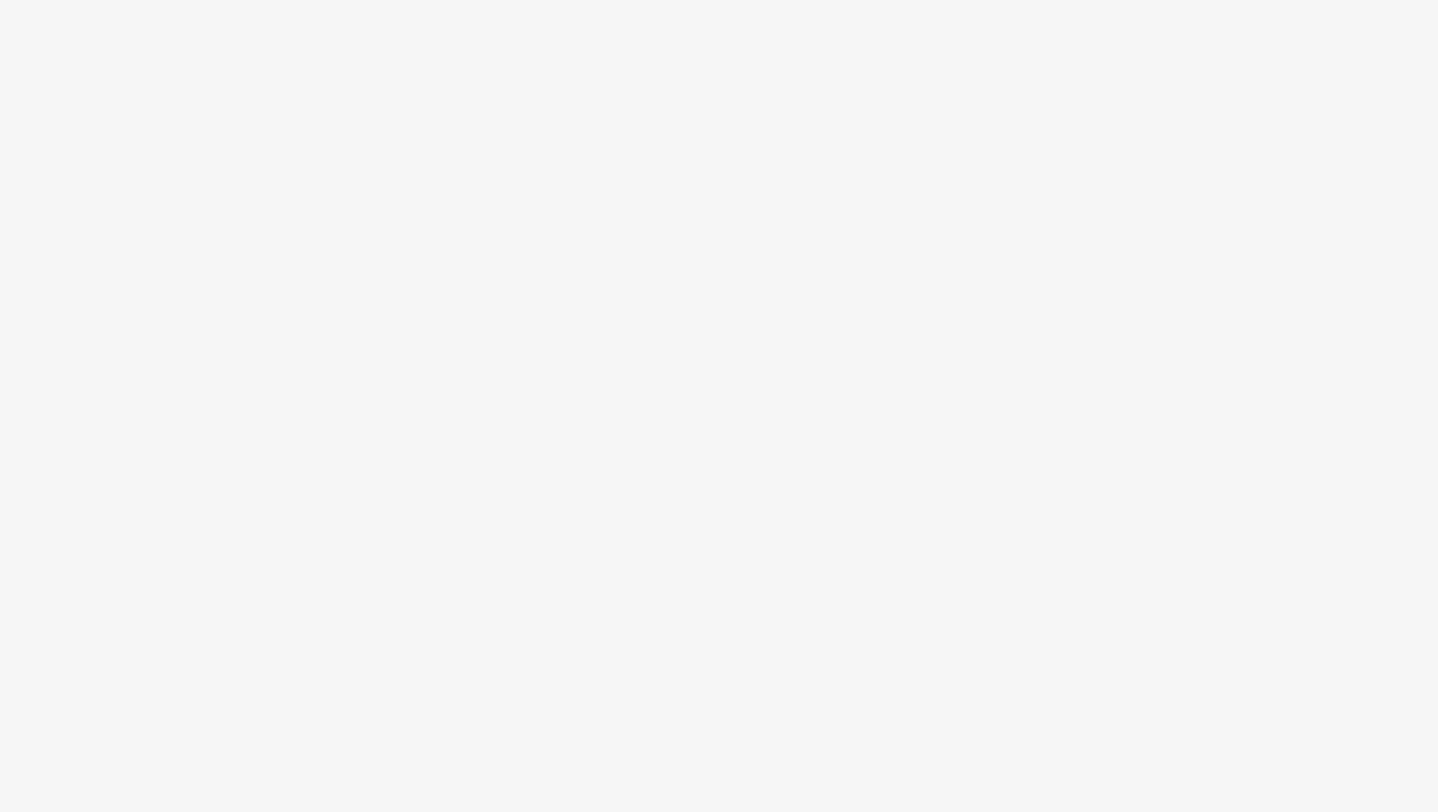 scroll, scrollTop: 0, scrollLeft: 0, axis: both 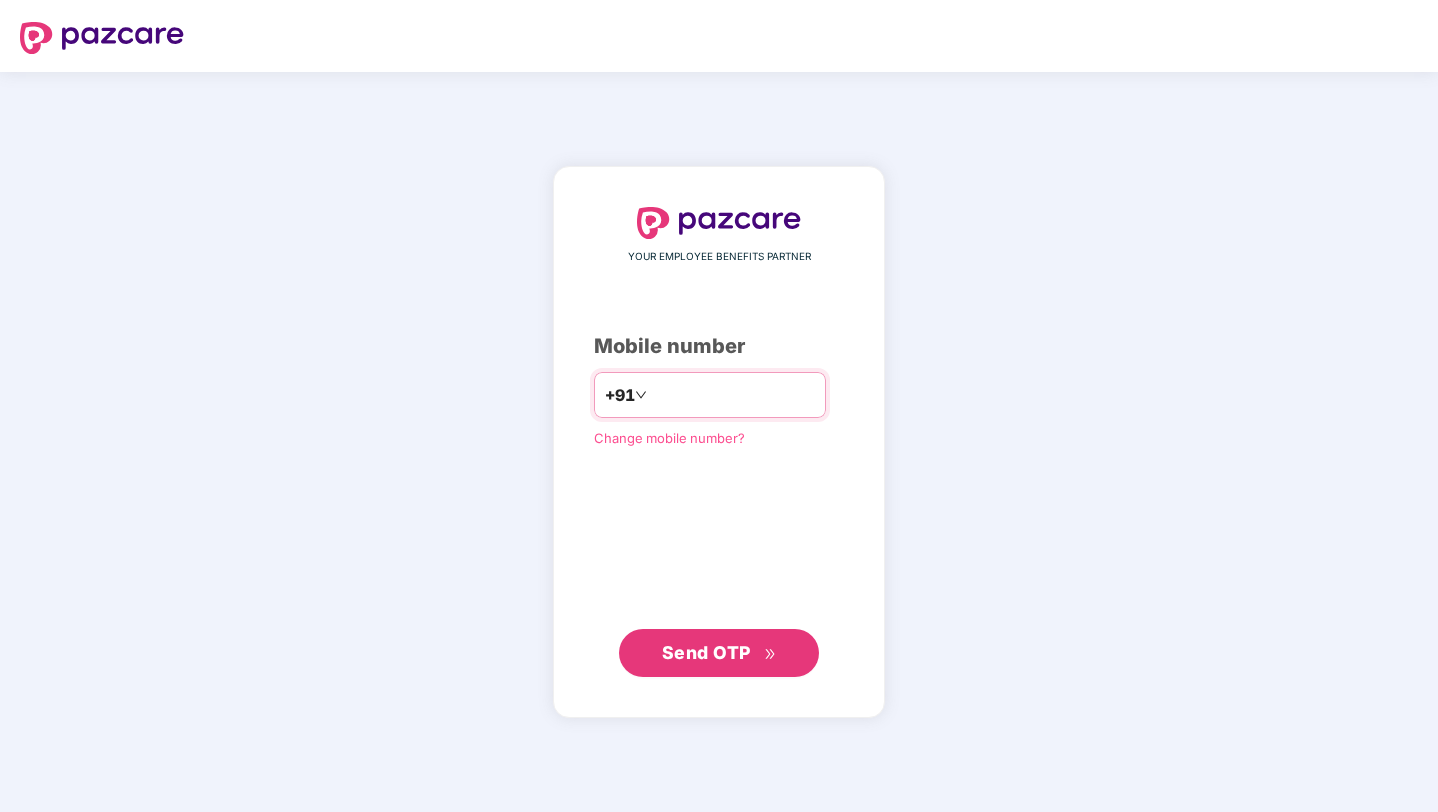click at bounding box center [733, 395] 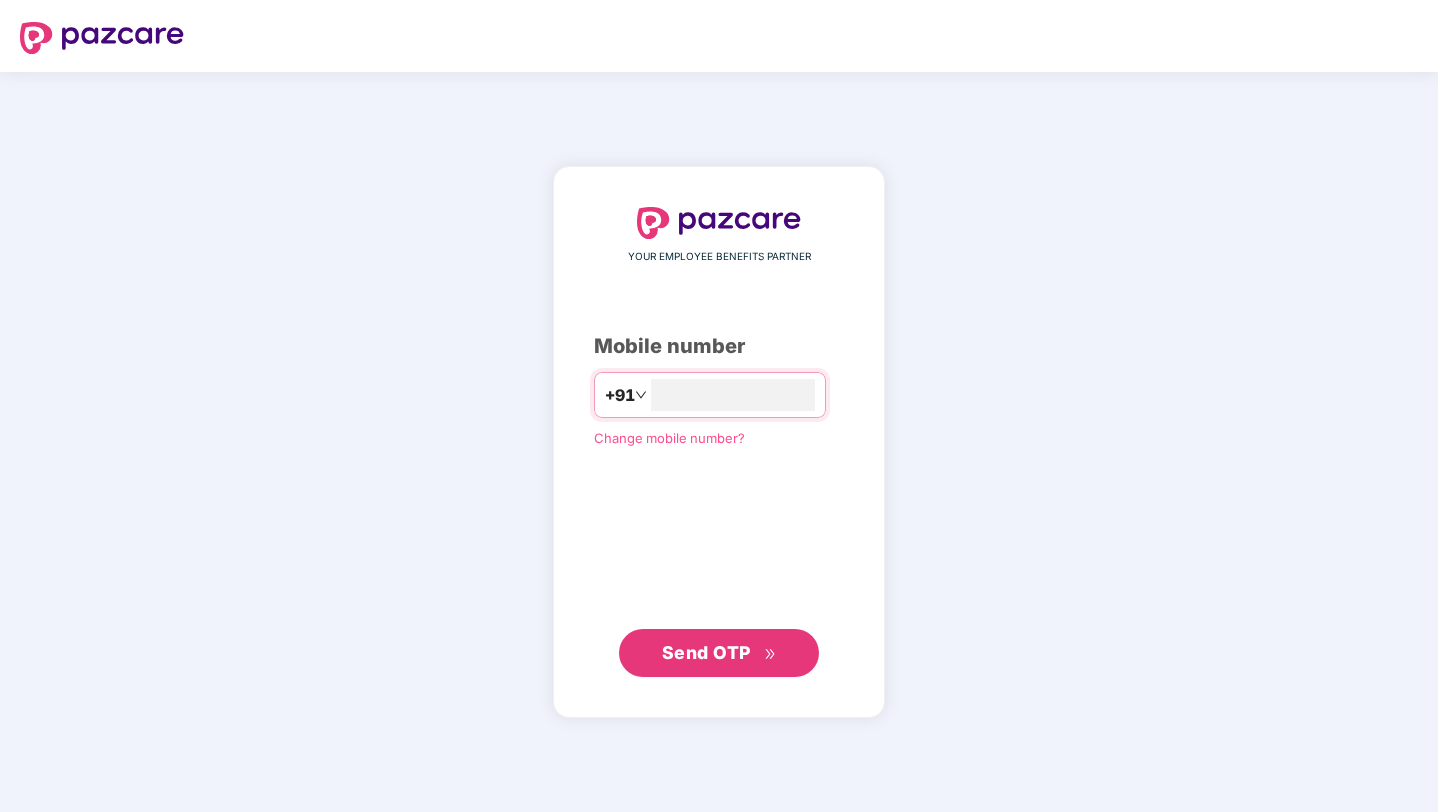 type on "**********" 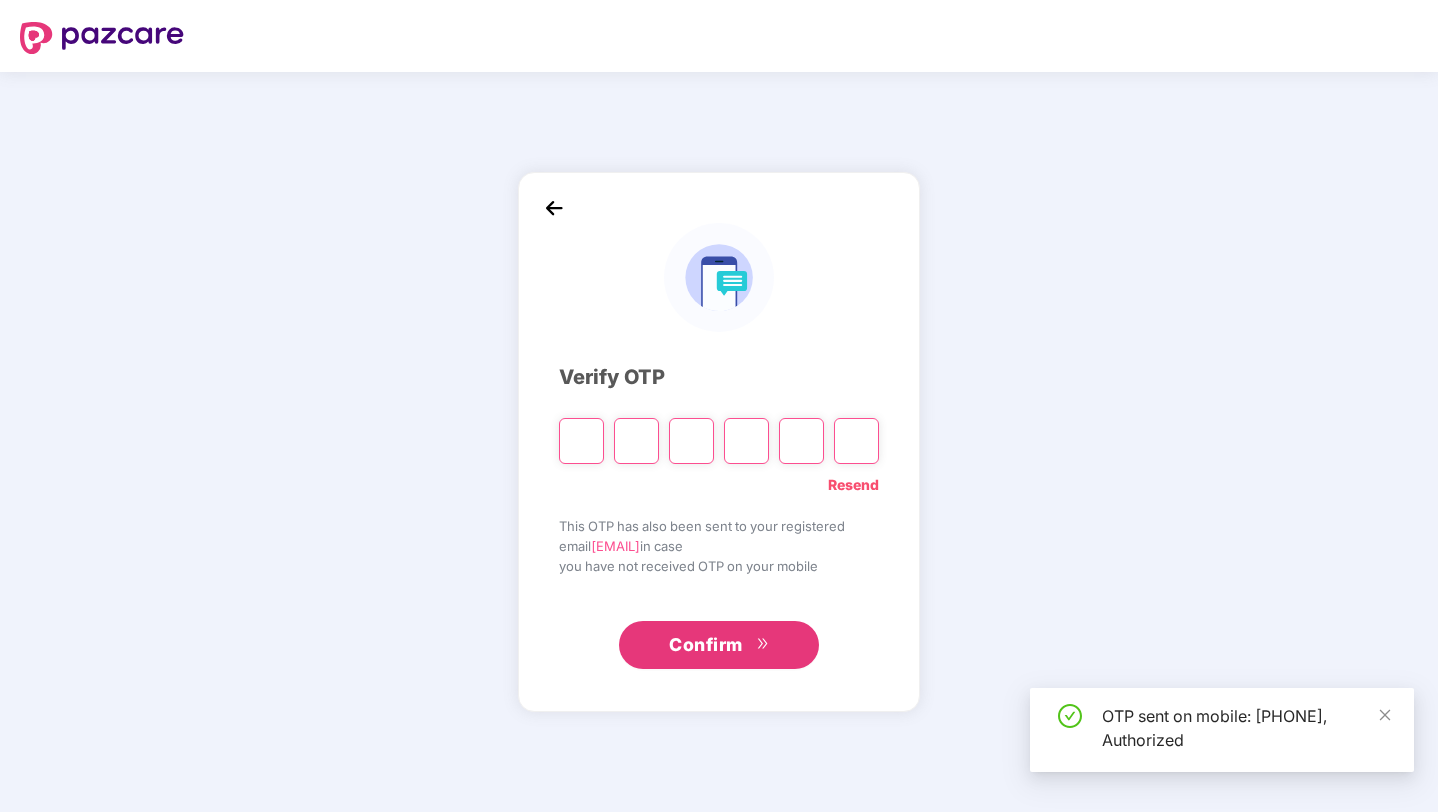 type on "*" 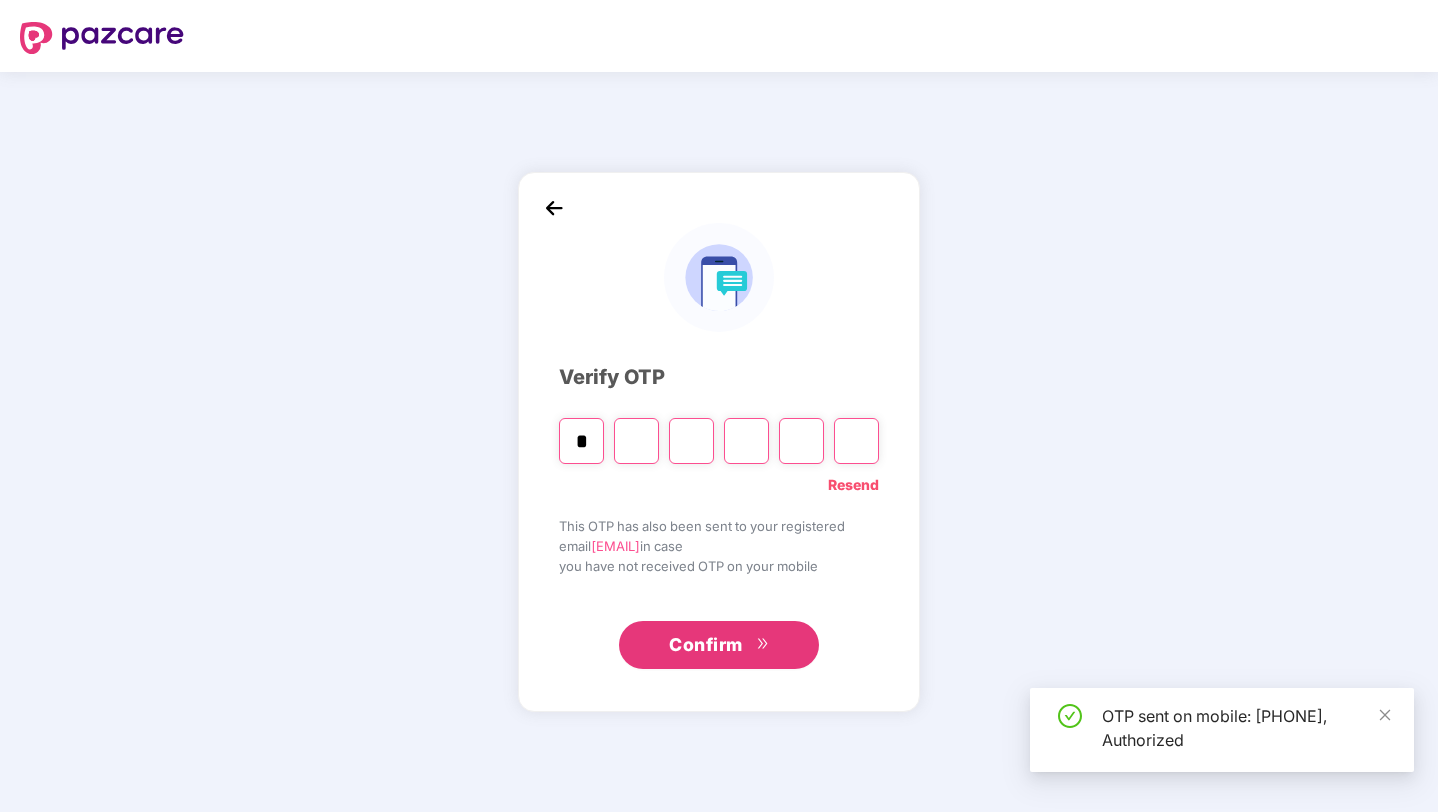 type on "*" 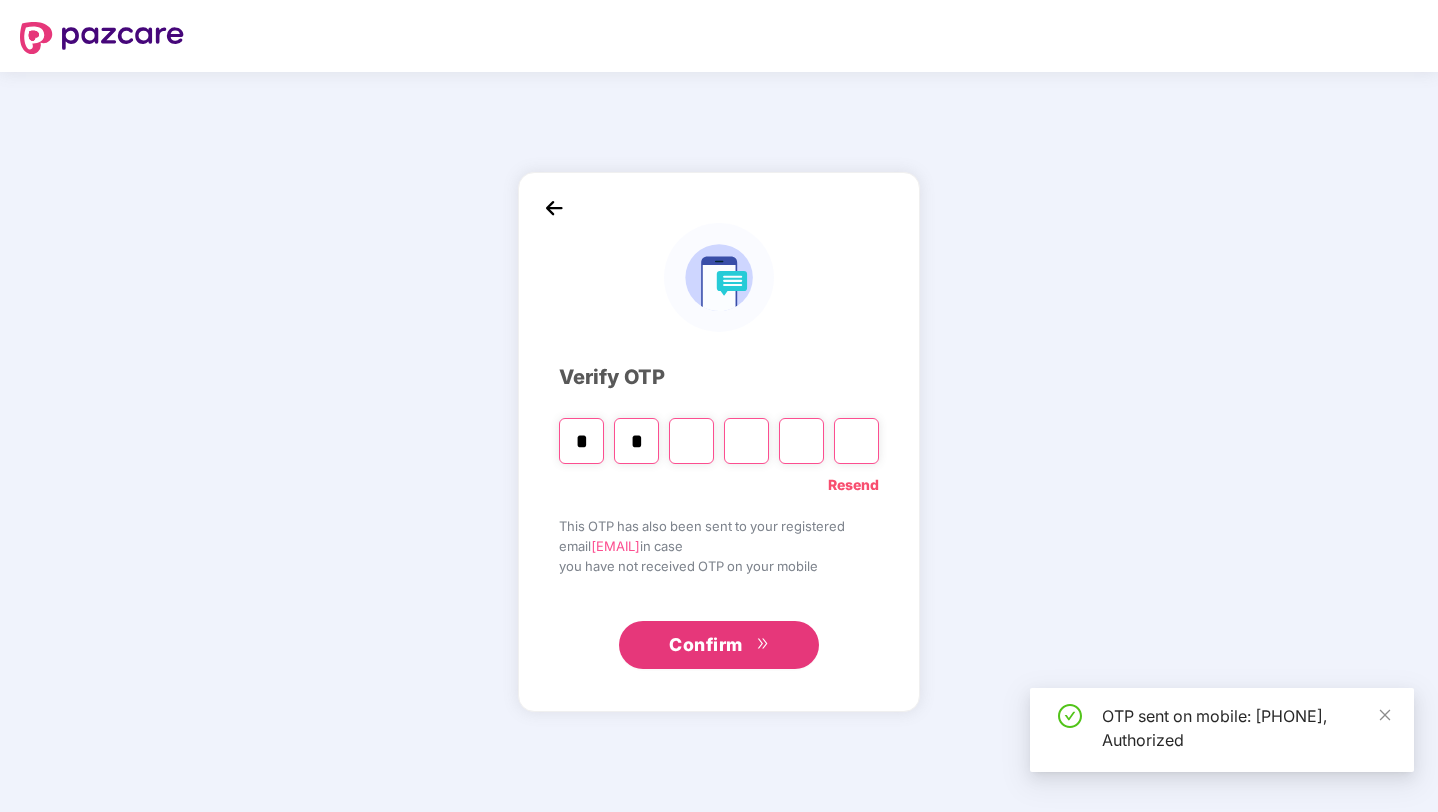 type on "*" 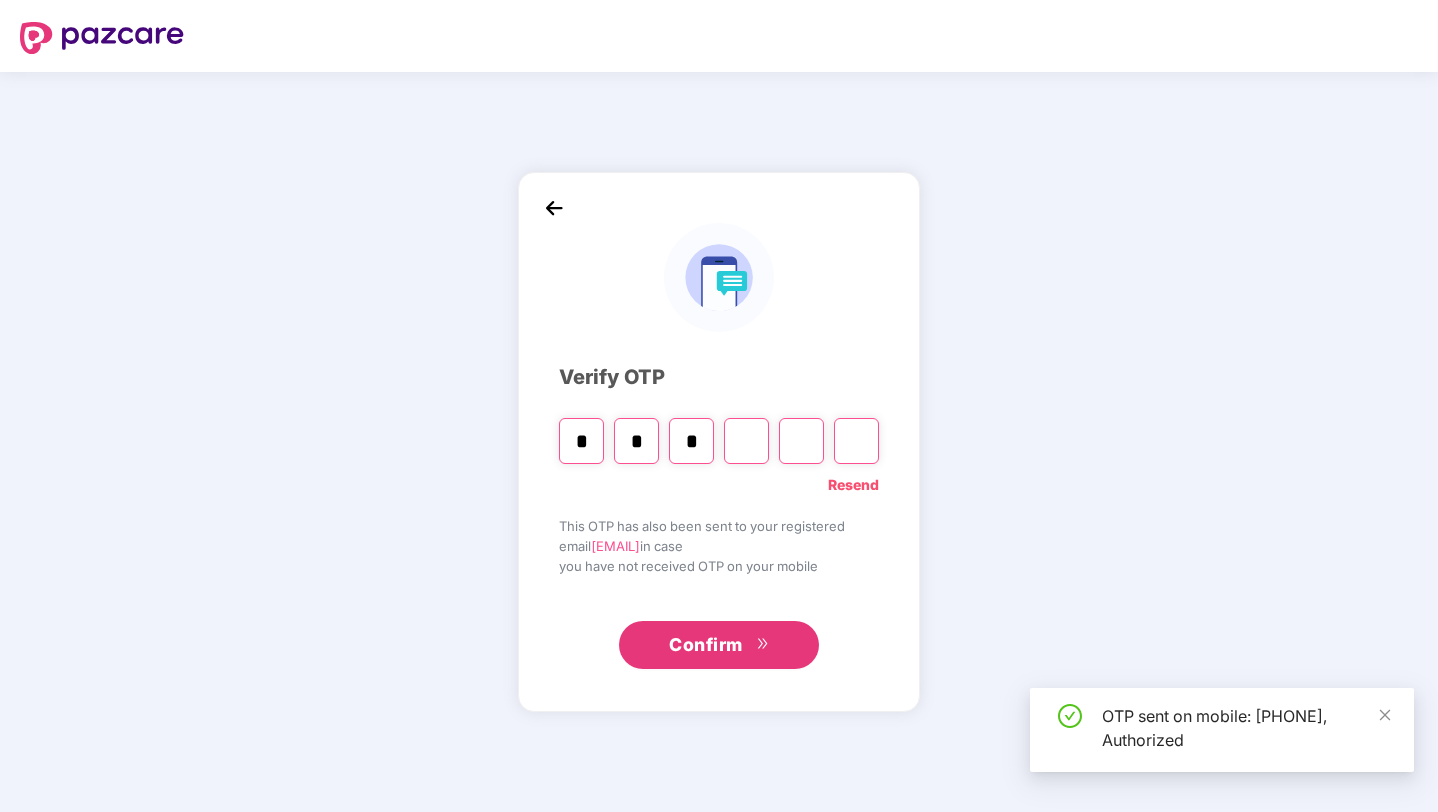 type on "*" 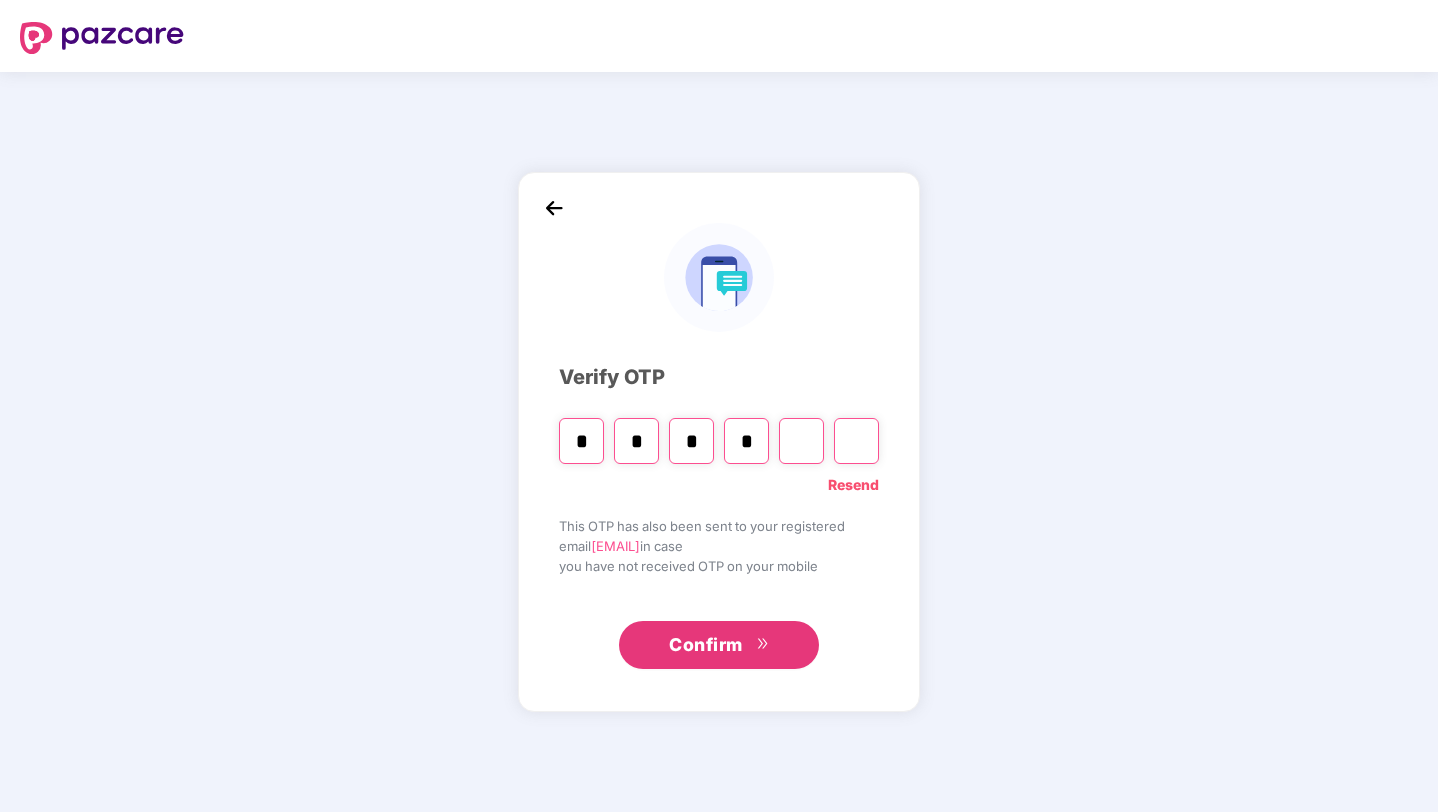 type on "*" 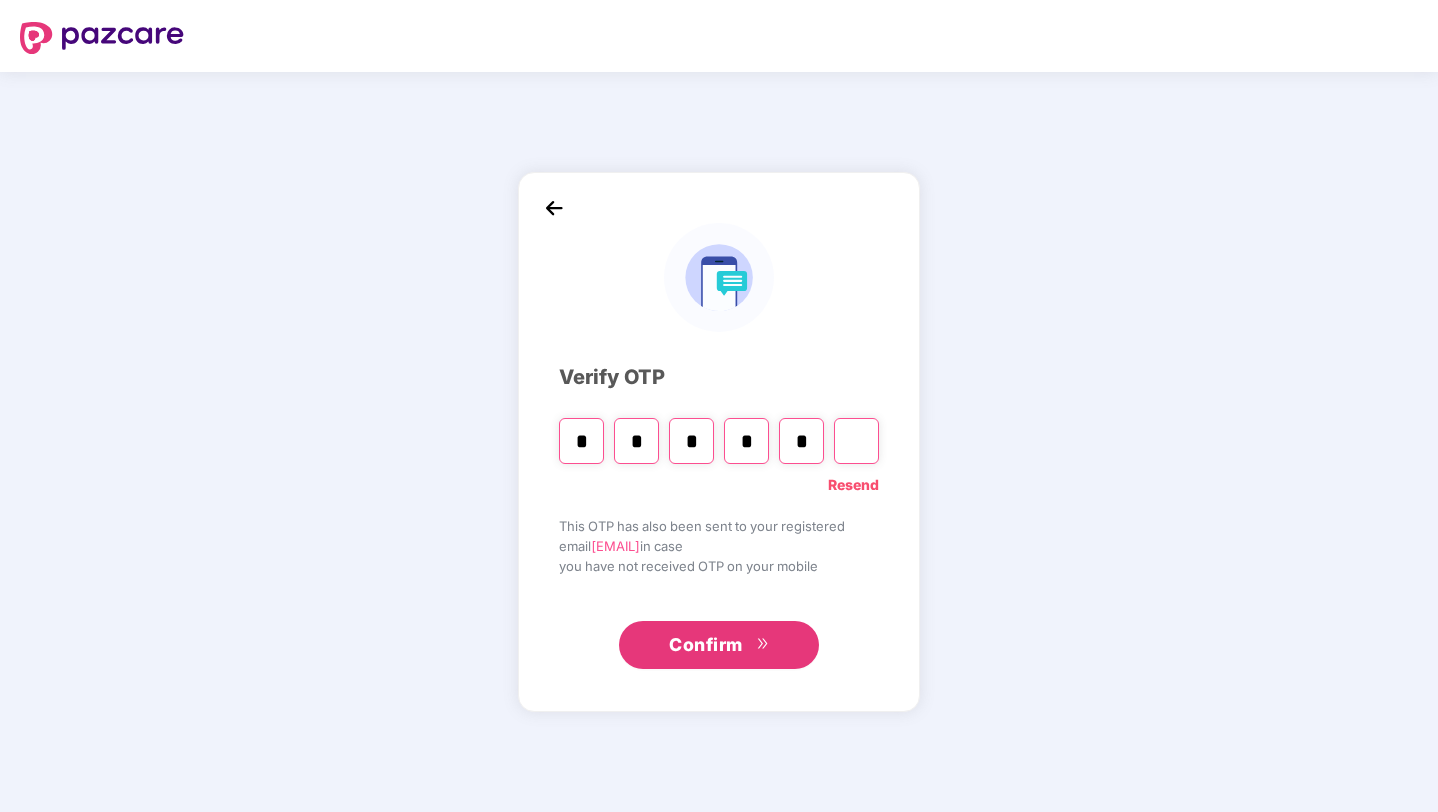 type on "*" 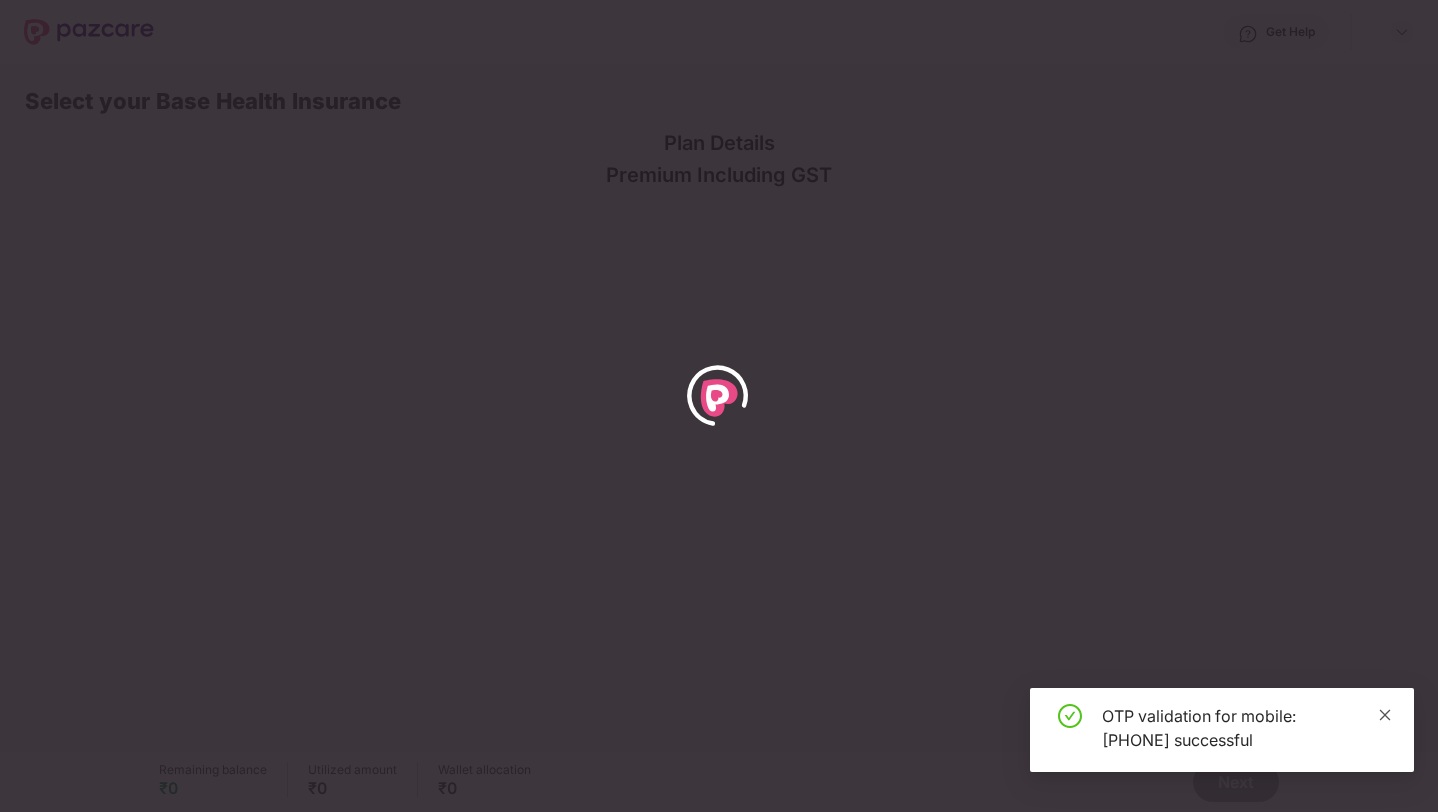 click 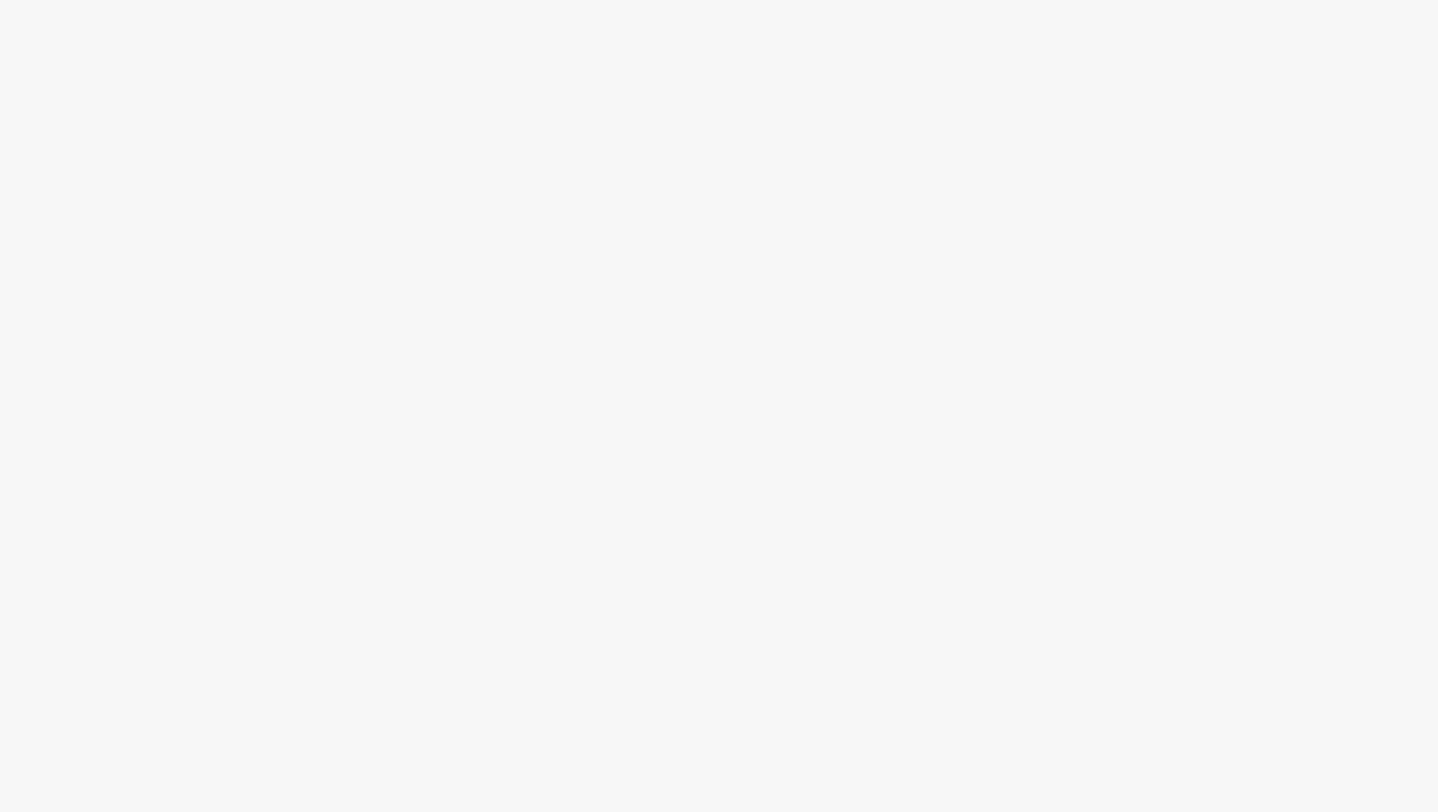 scroll, scrollTop: 0, scrollLeft: 0, axis: both 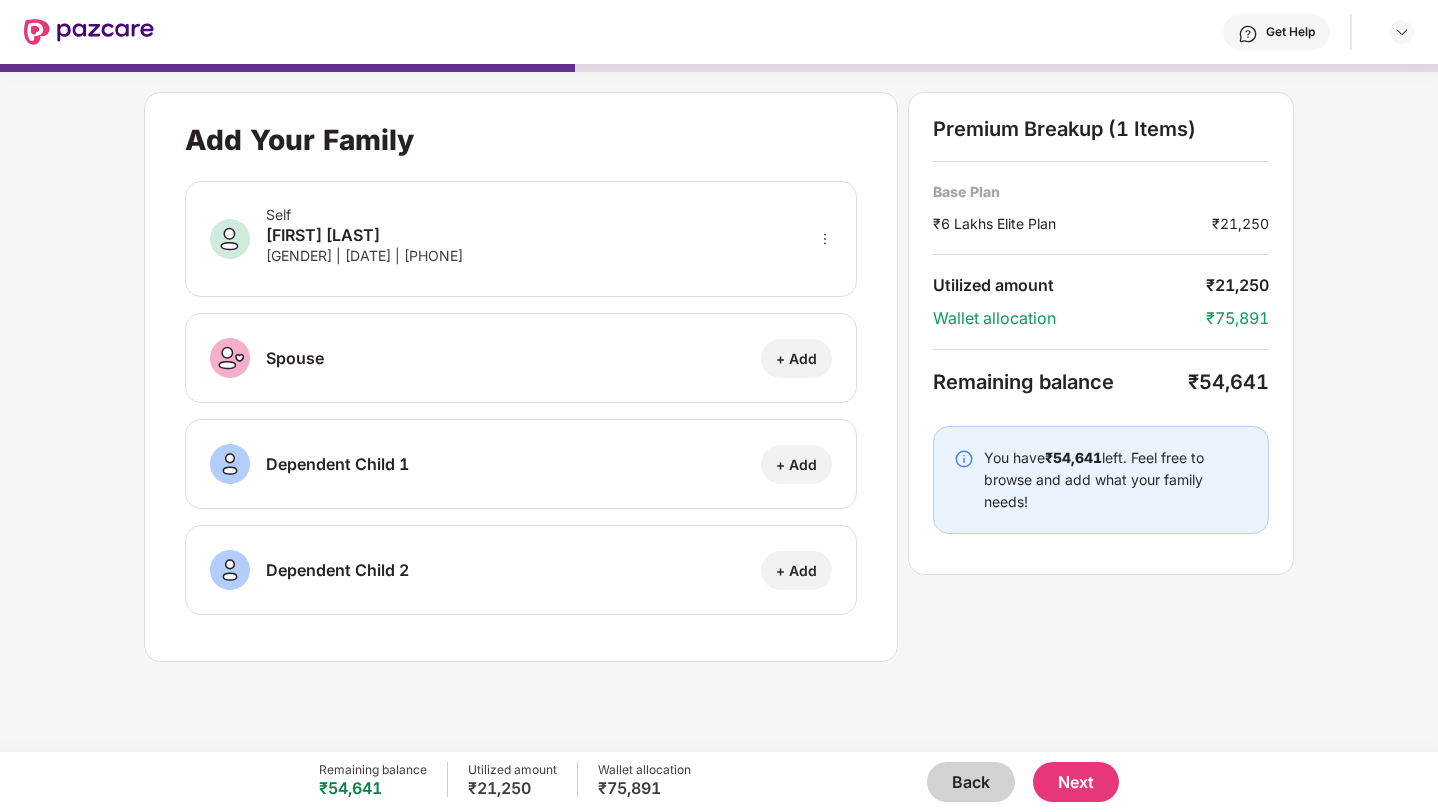 click on "Back" at bounding box center [971, 782] 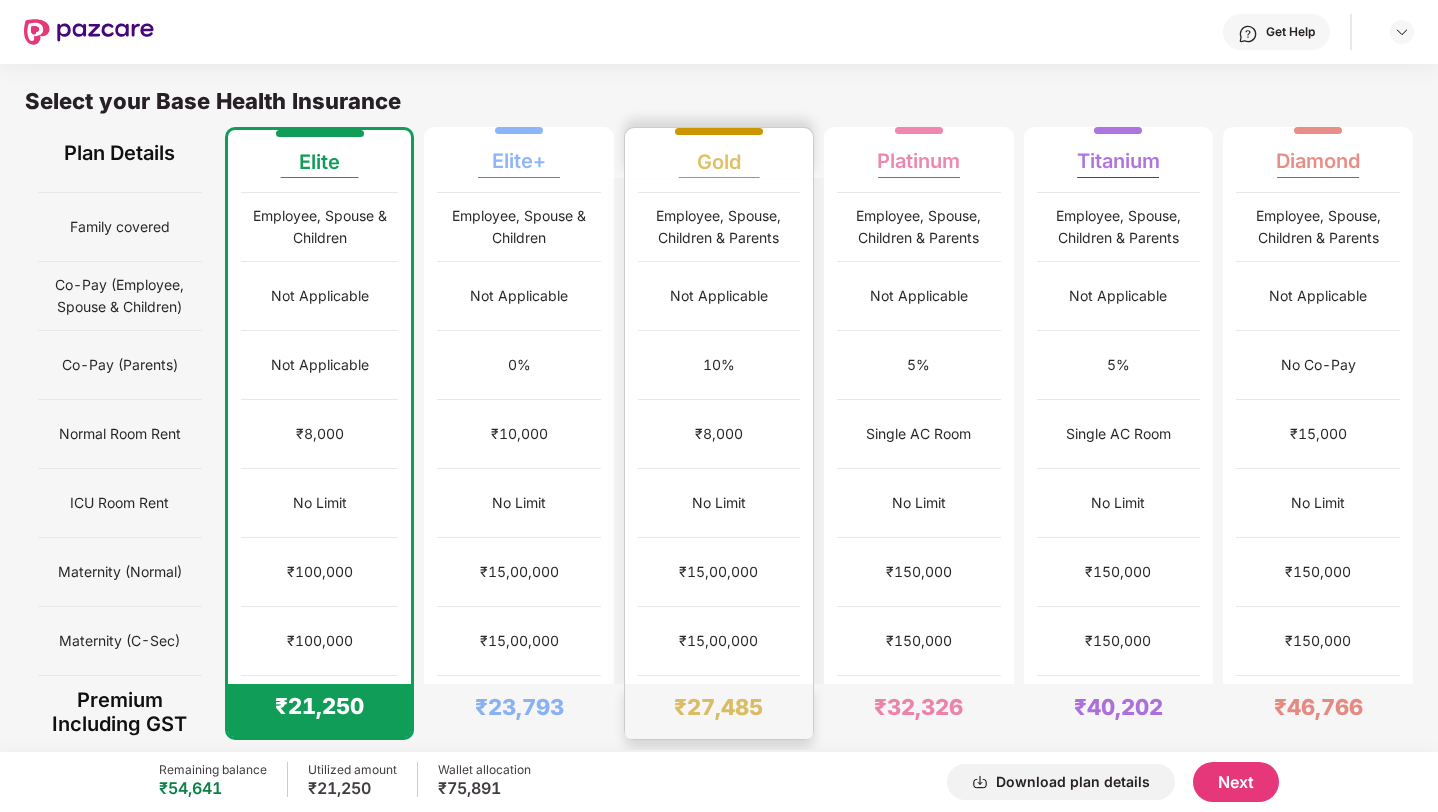 scroll, scrollTop: 0, scrollLeft: 0, axis: both 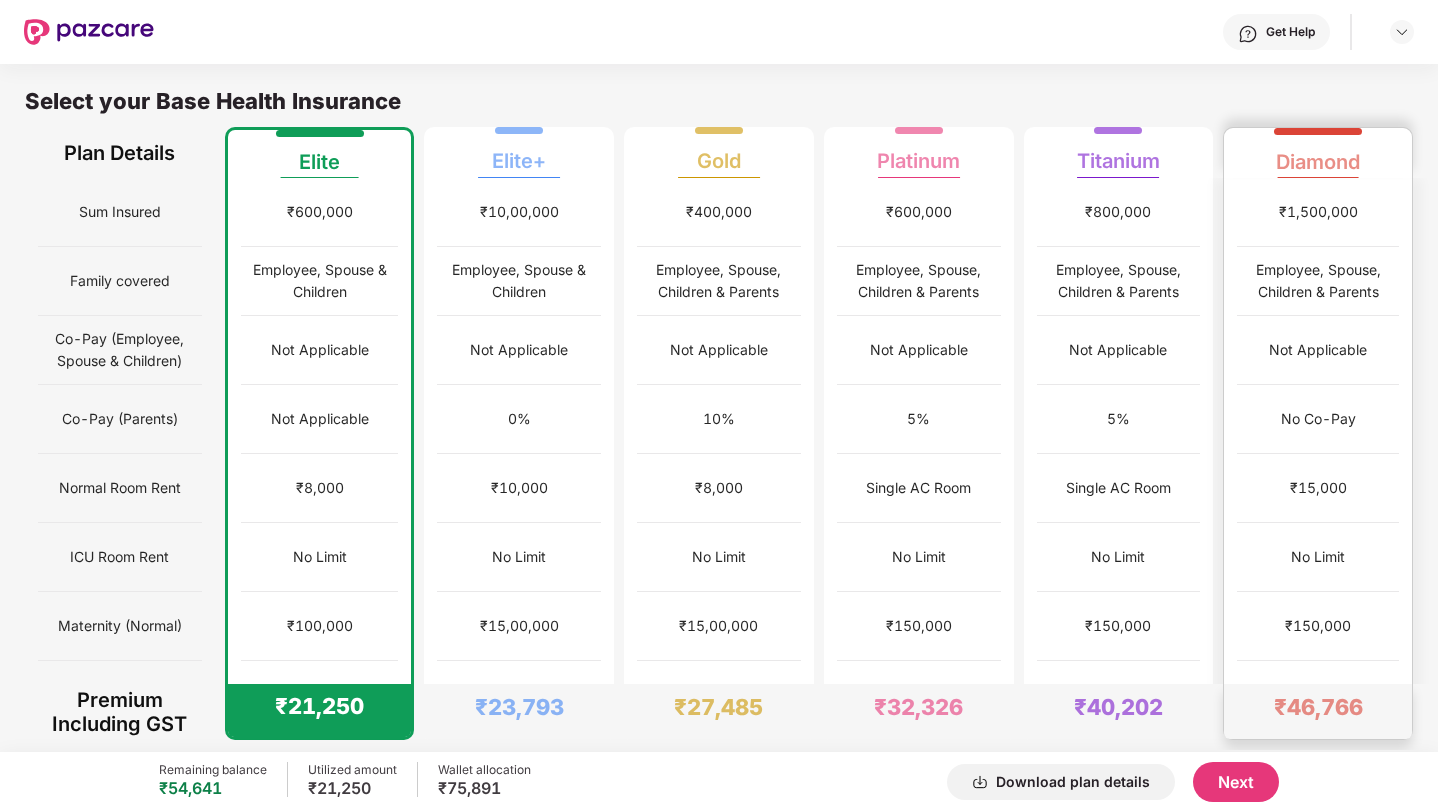 click on "Employee, Spouse, Children & Parents" at bounding box center [1318, 281] 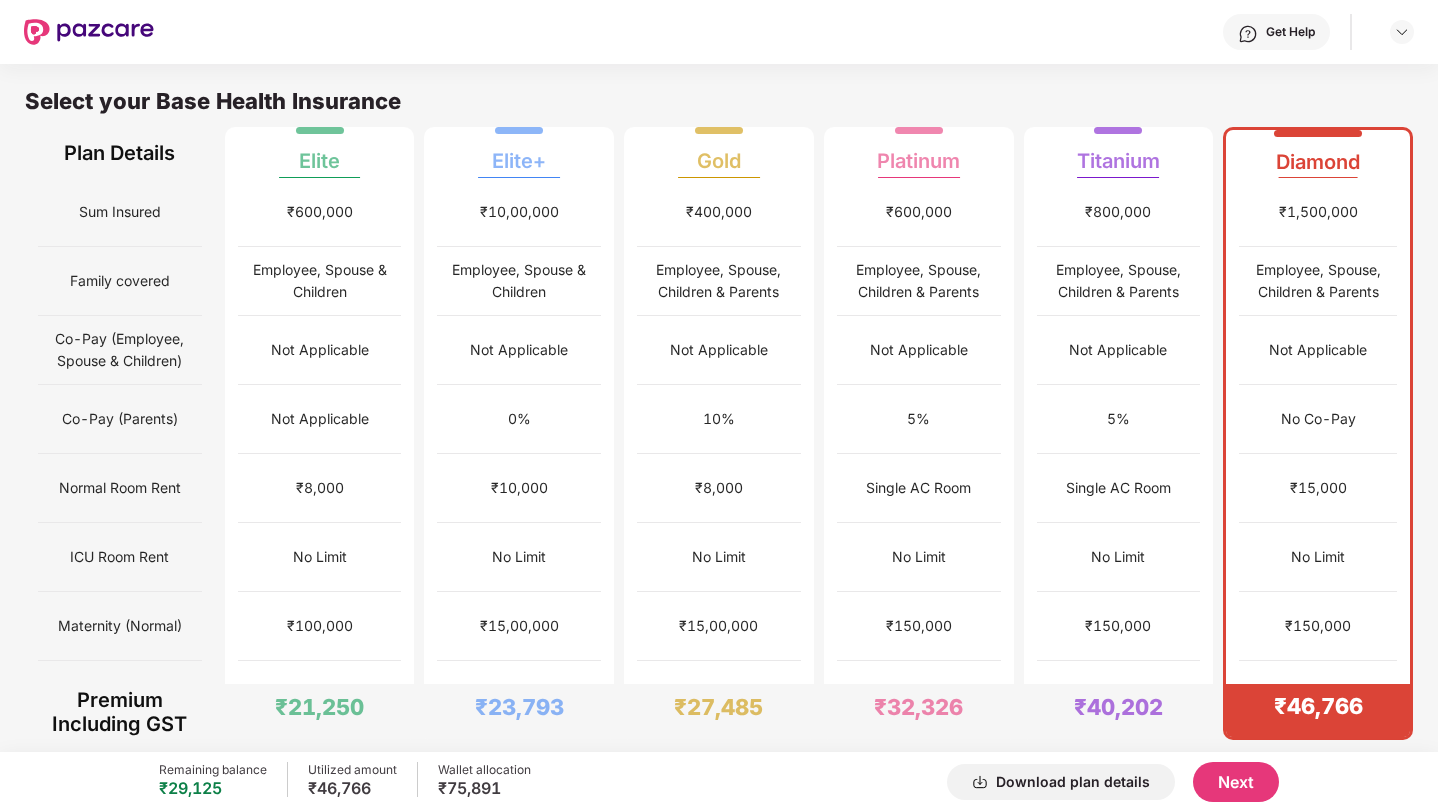 click on "Next" at bounding box center [1236, 782] 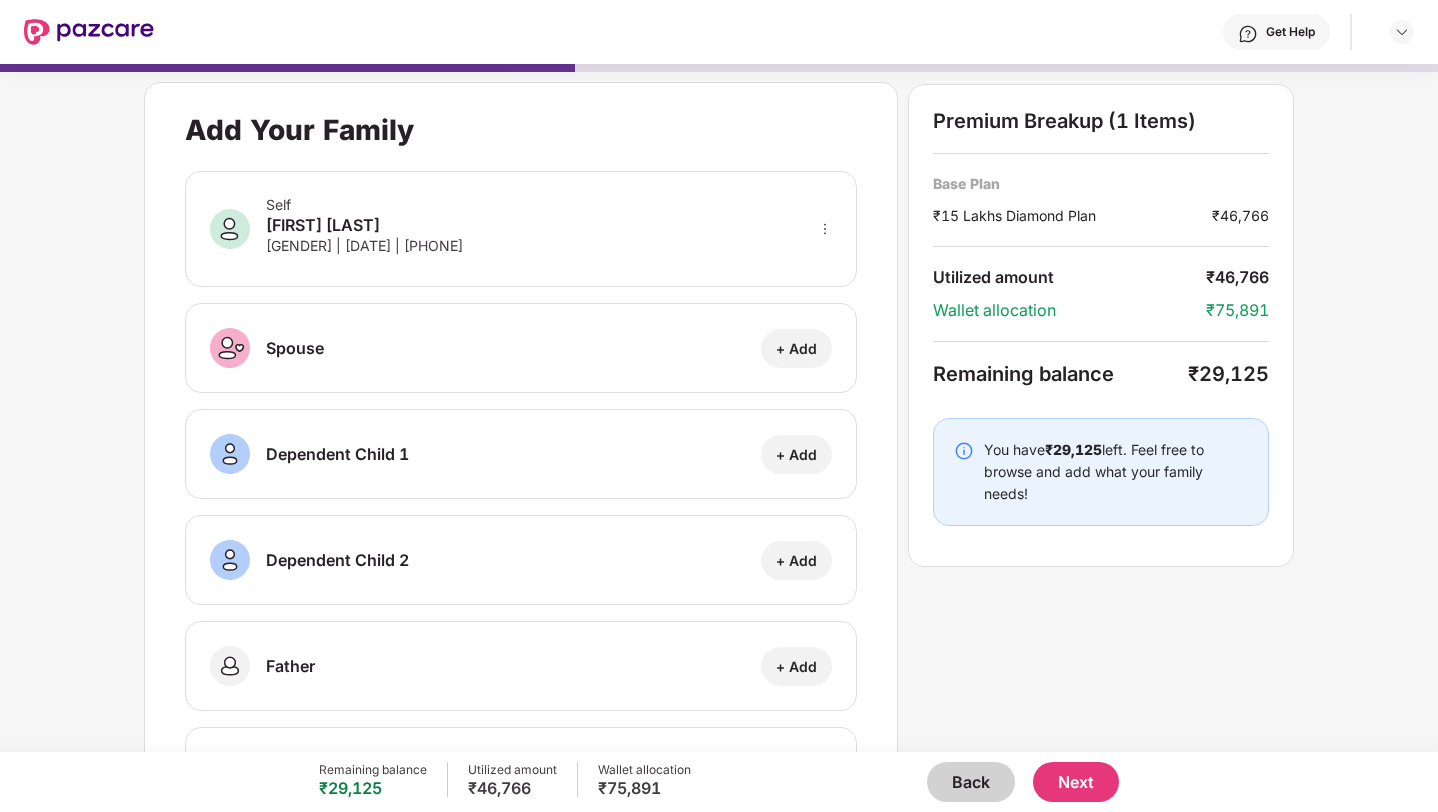 scroll, scrollTop: 111, scrollLeft: 0, axis: vertical 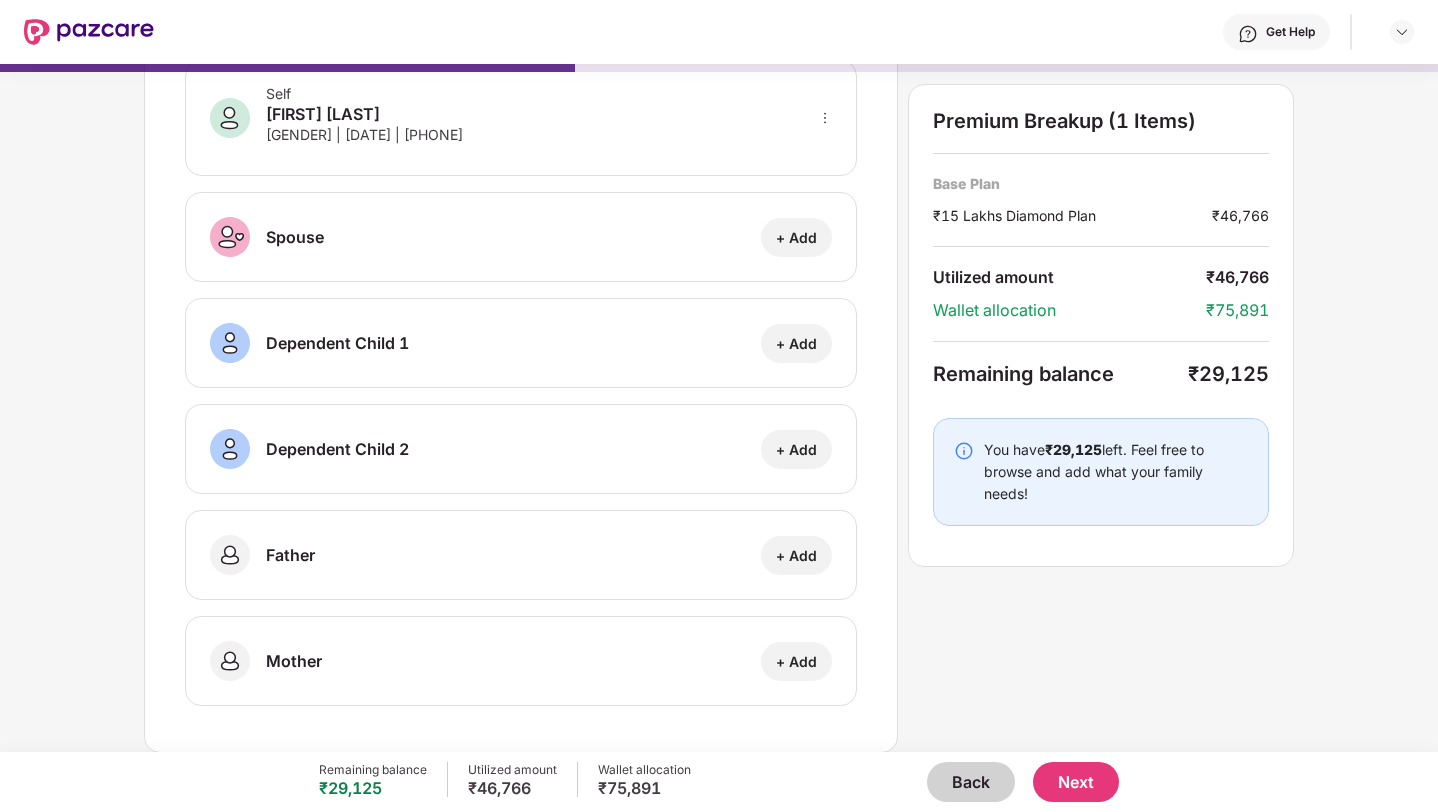 click on "+ Add" at bounding box center [796, 237] 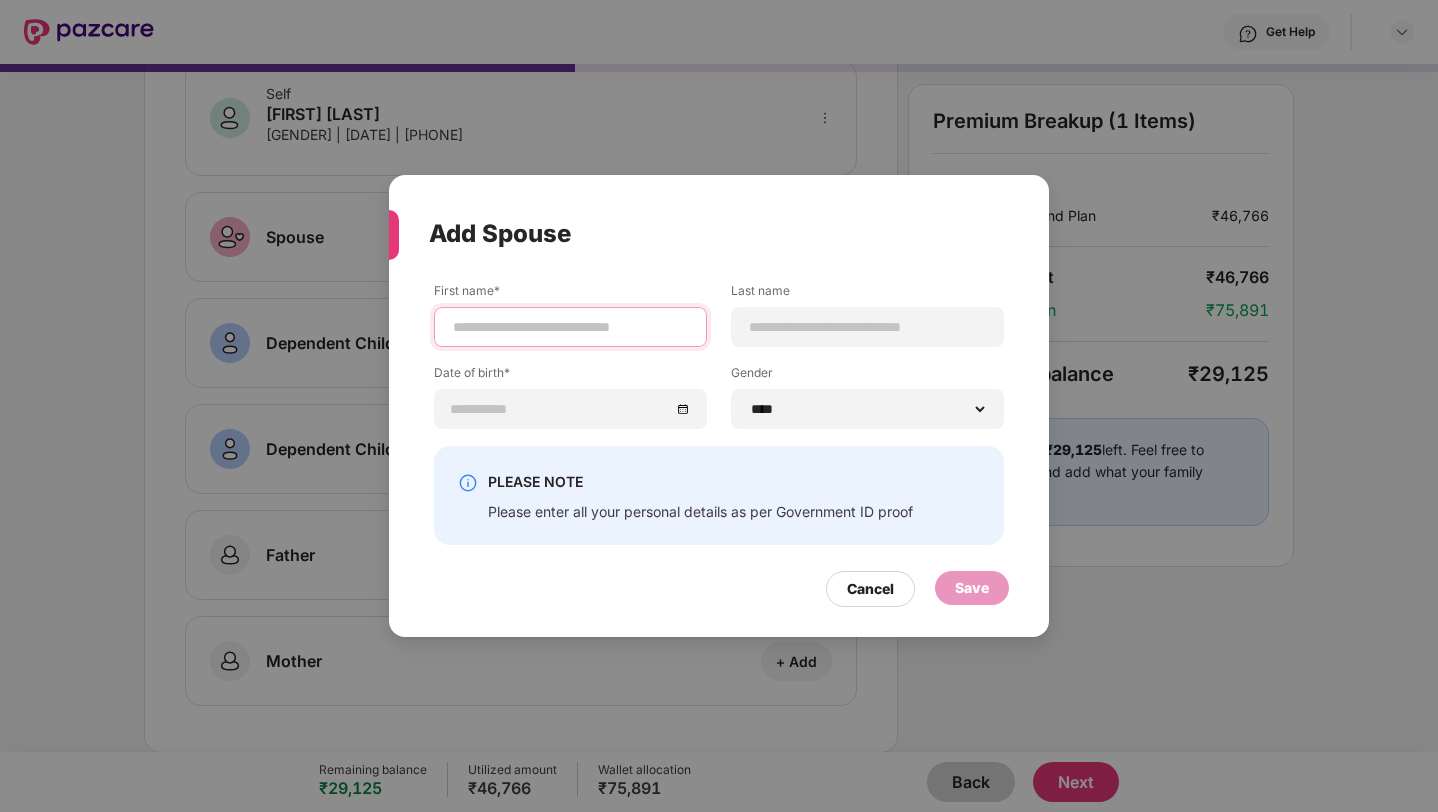 click at bounding box center (570, 327) 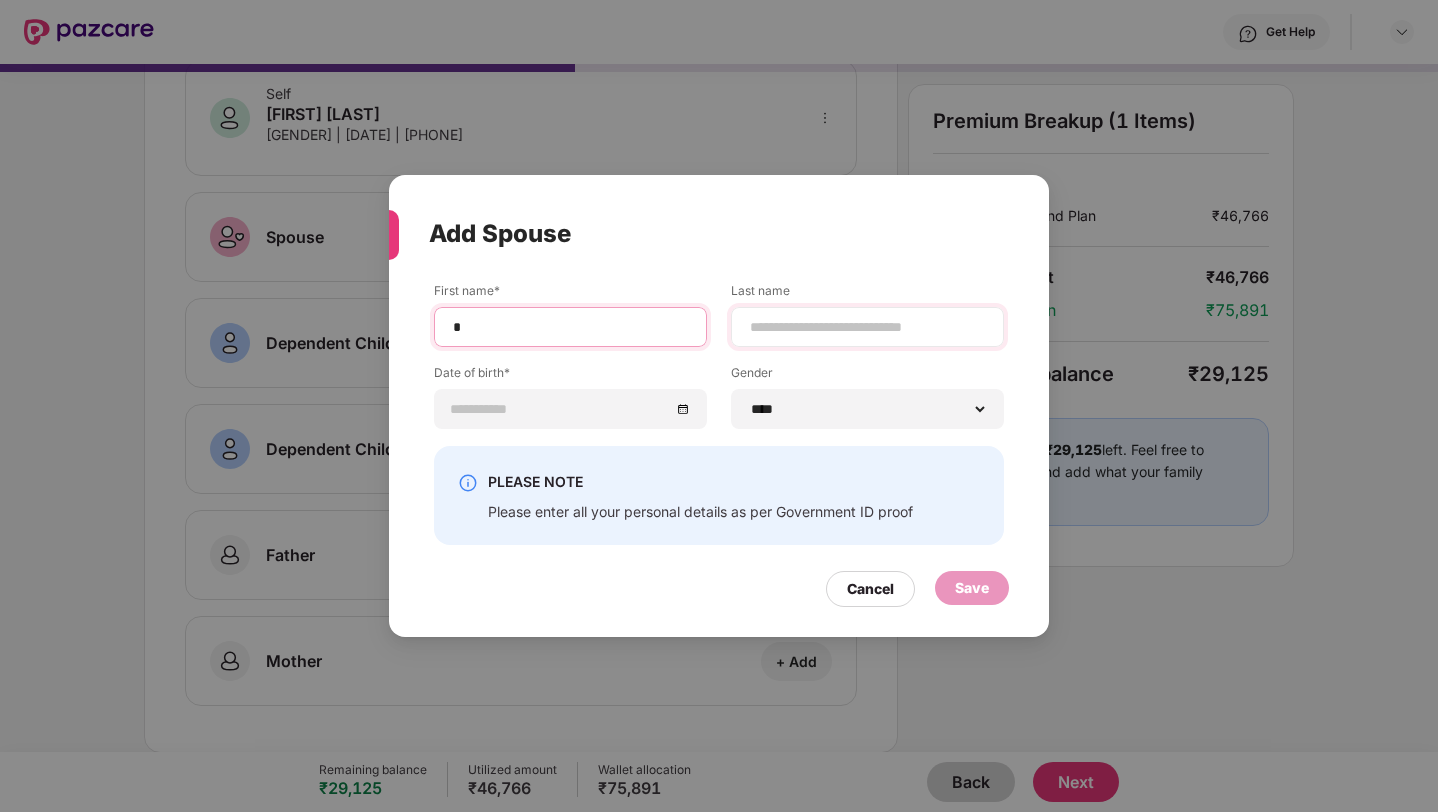 type on "*" 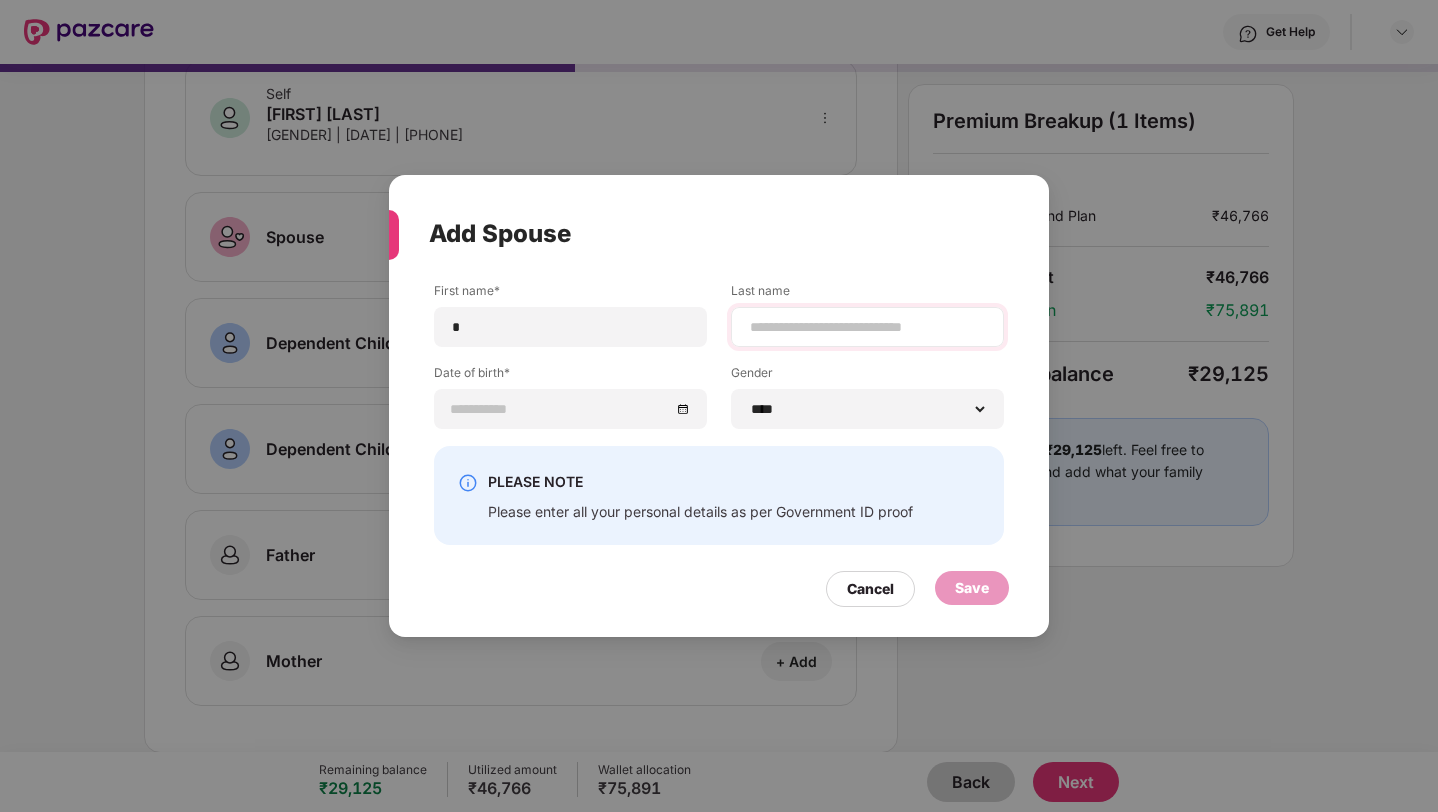 click at bounding box center (867, 327) 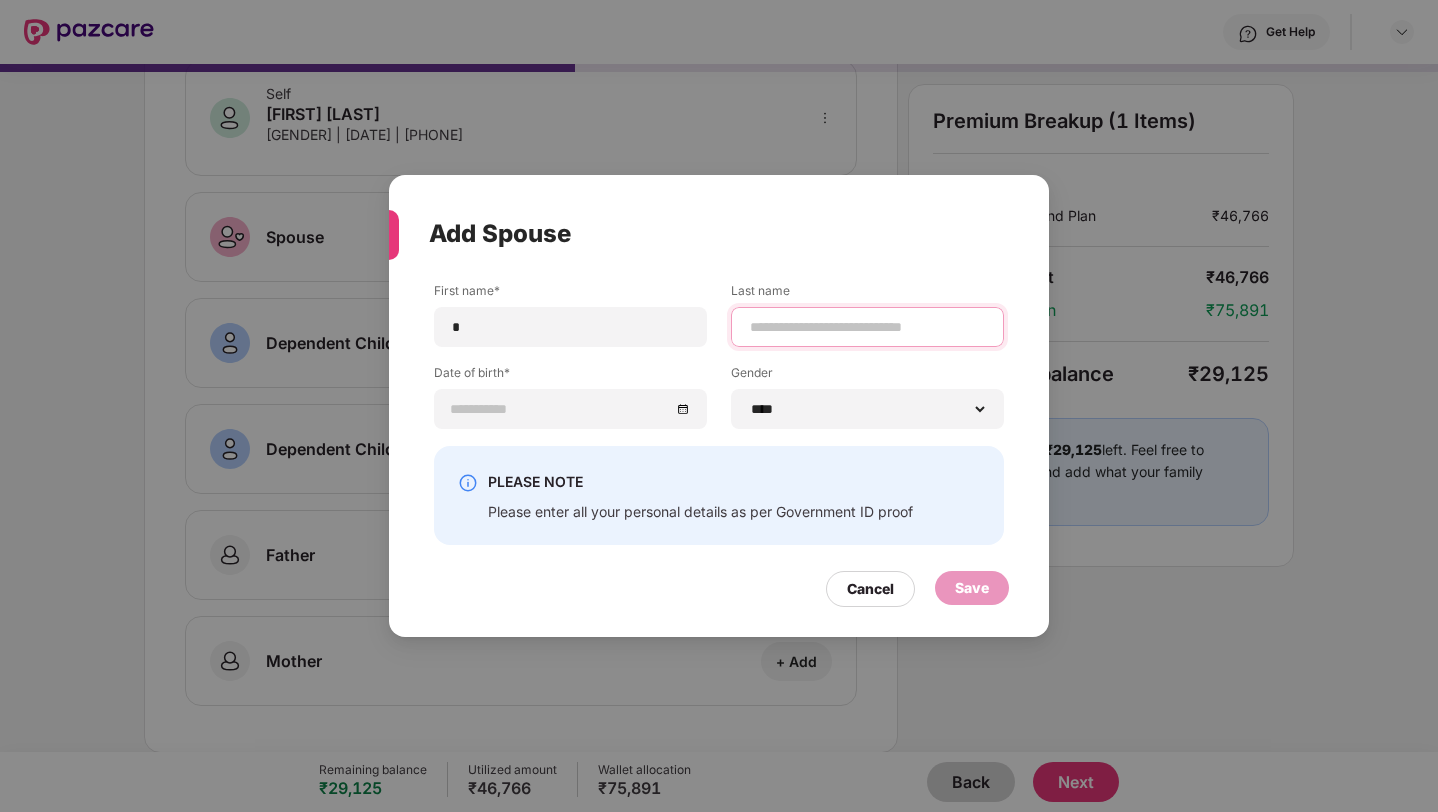 click at bounding box center [867, 327] 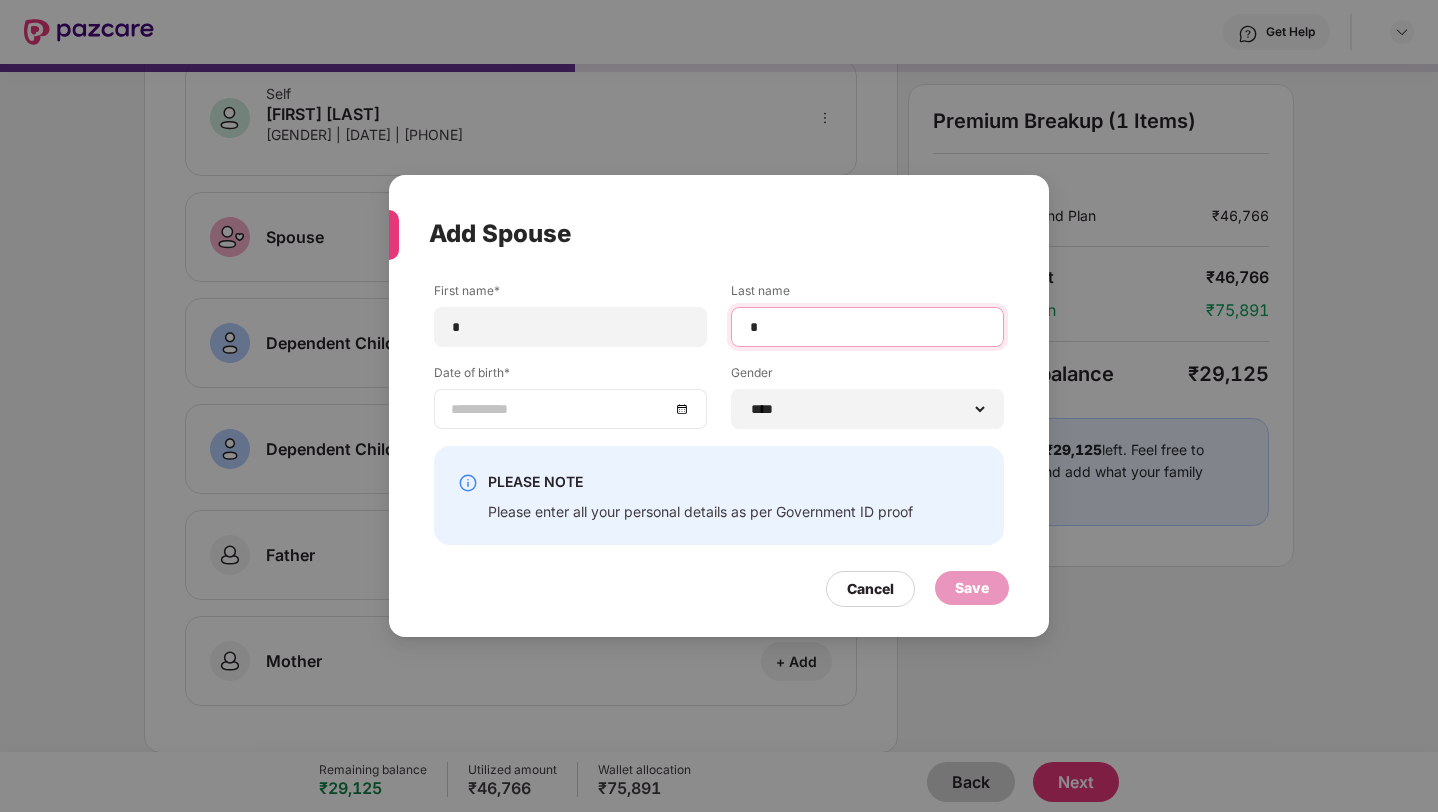 type on "*" 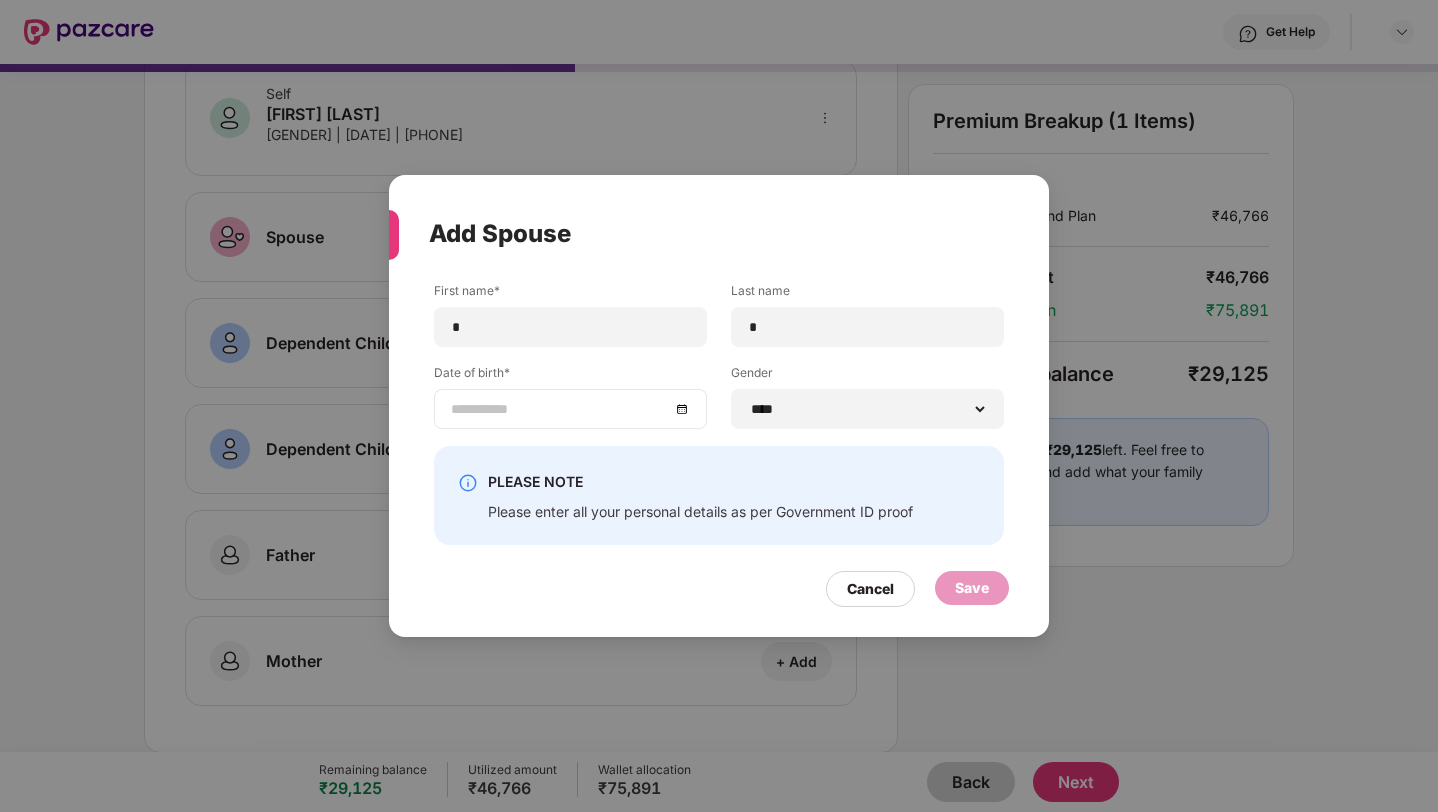 click at bounding box center (560, 409) 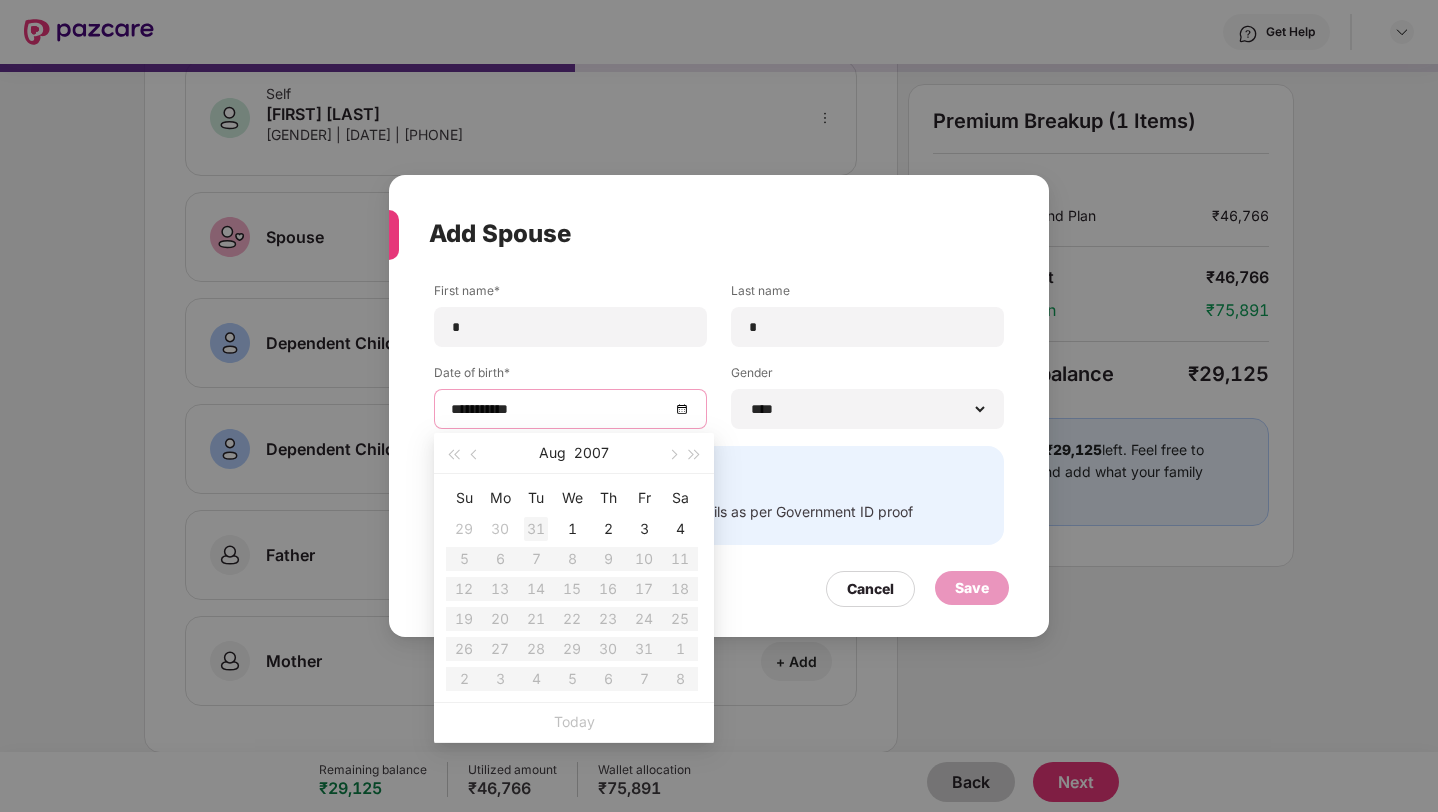 type on "**********" 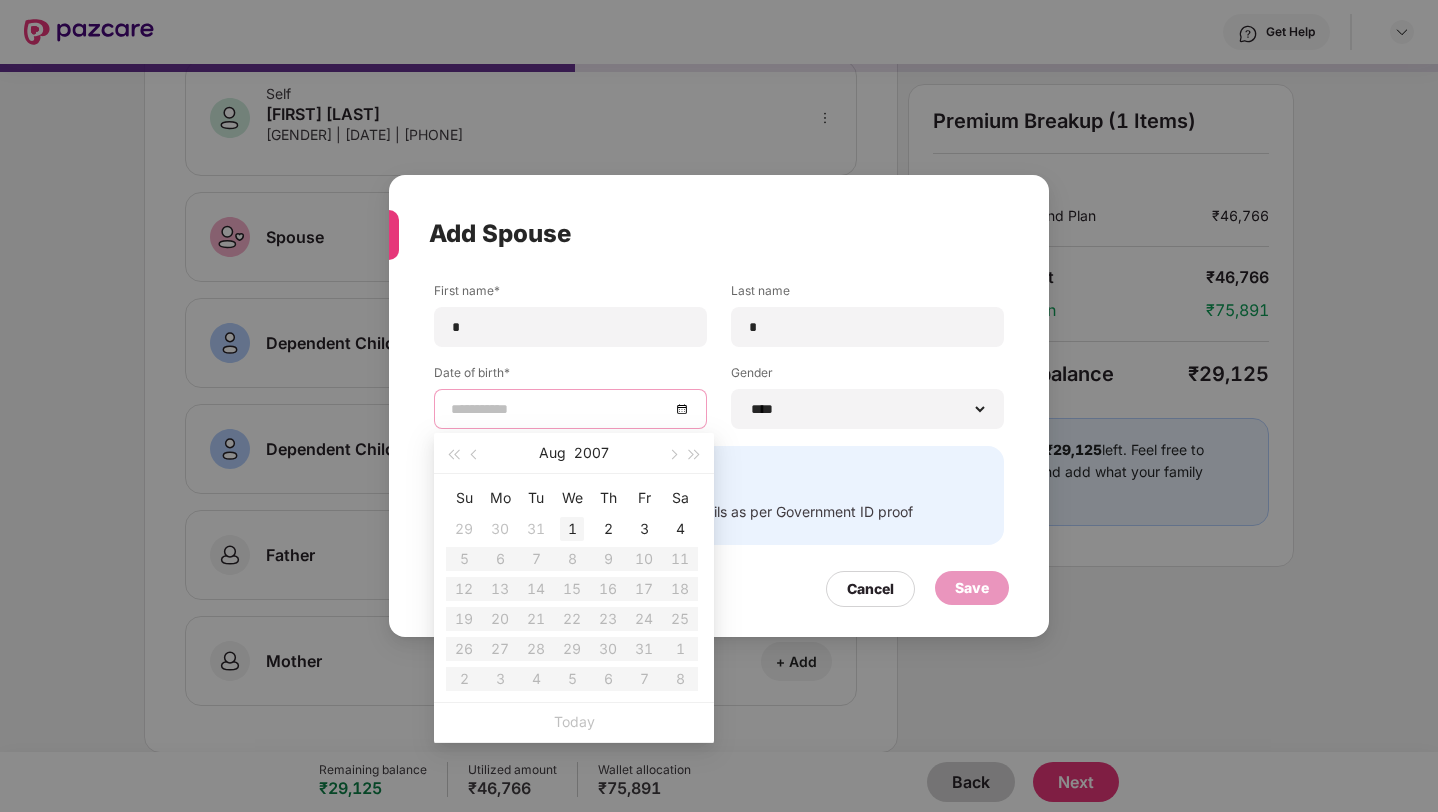 type on "**********" 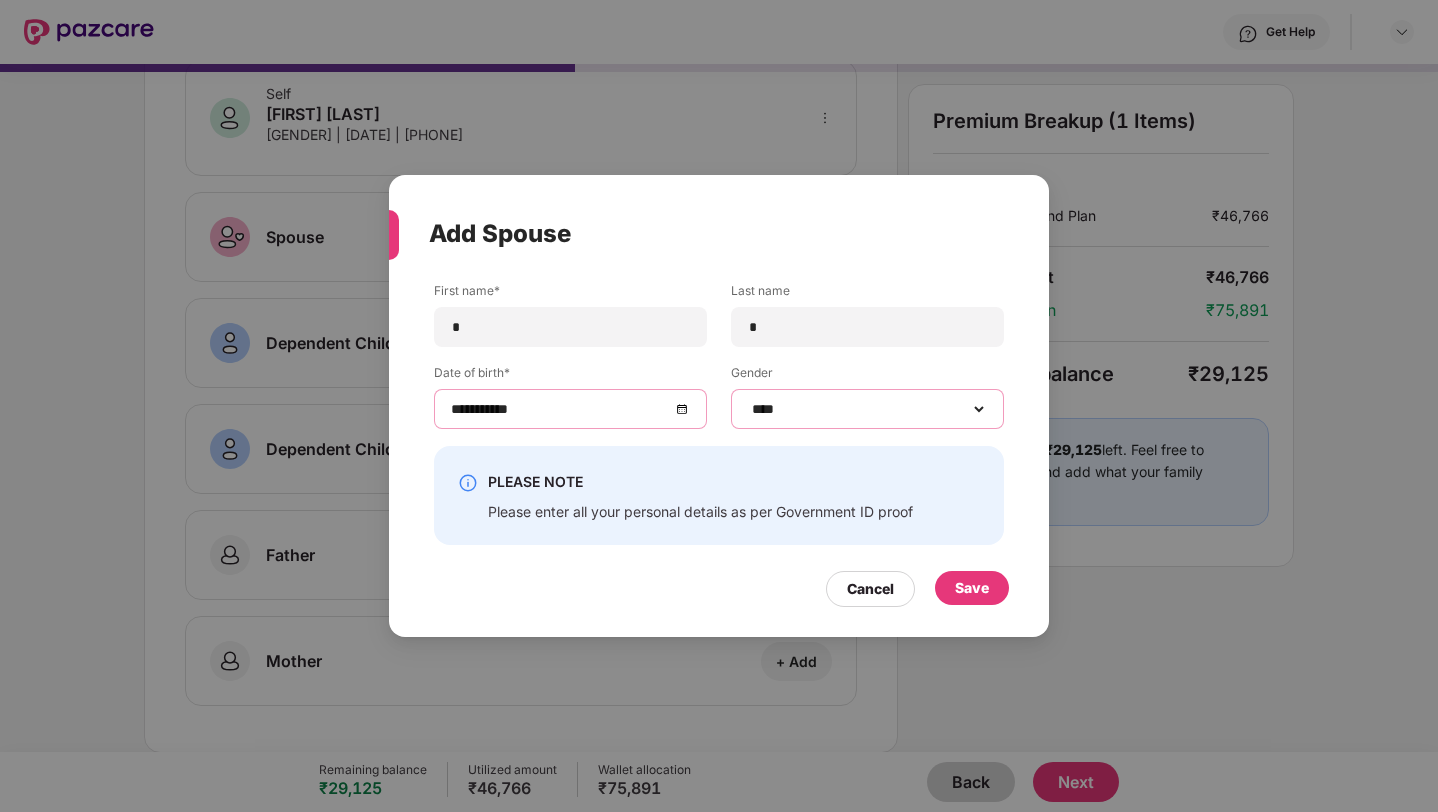 click on "****** **** ******" at bounding box center (867, 409) 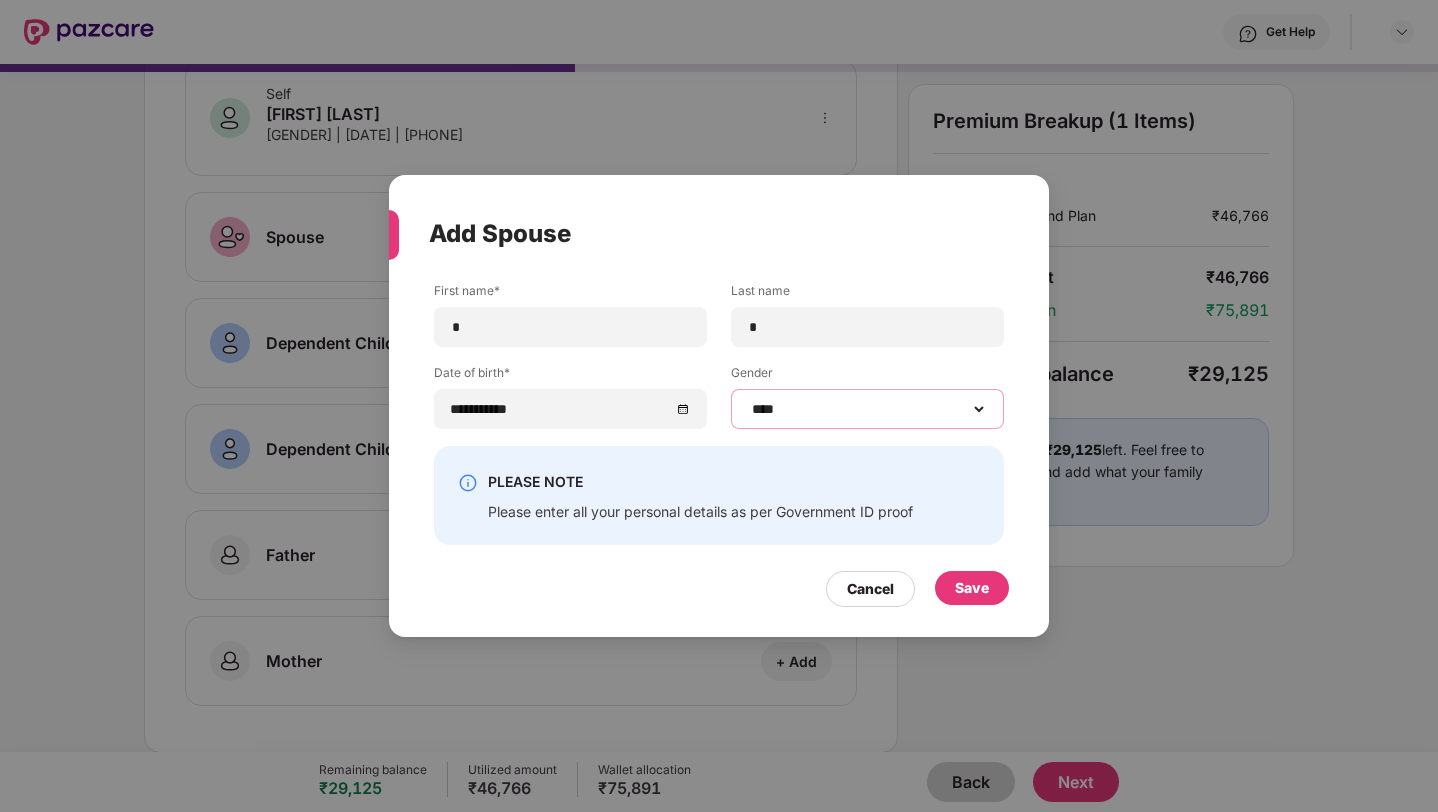 select on "******" 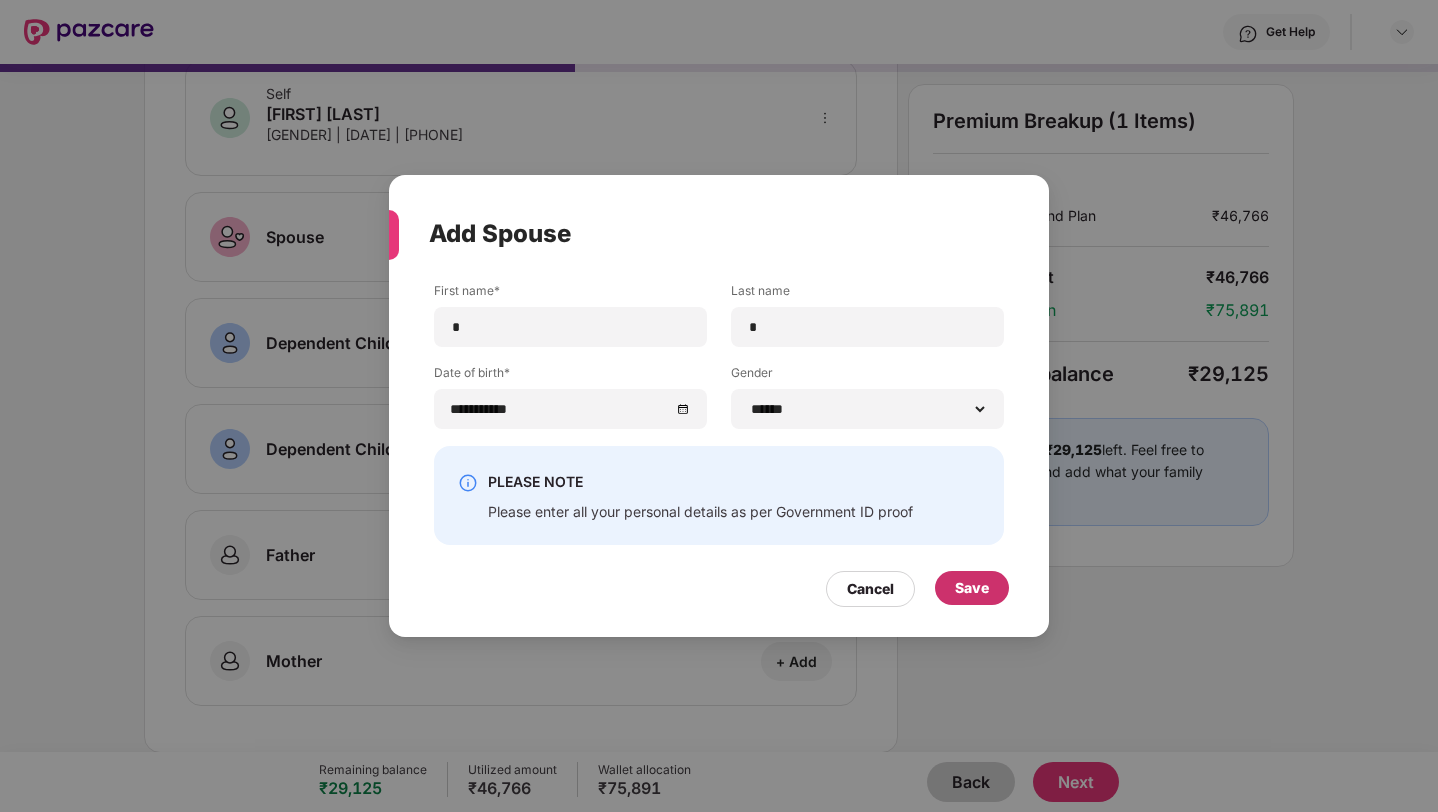 click on "Save" at bounding box center [972, 588] 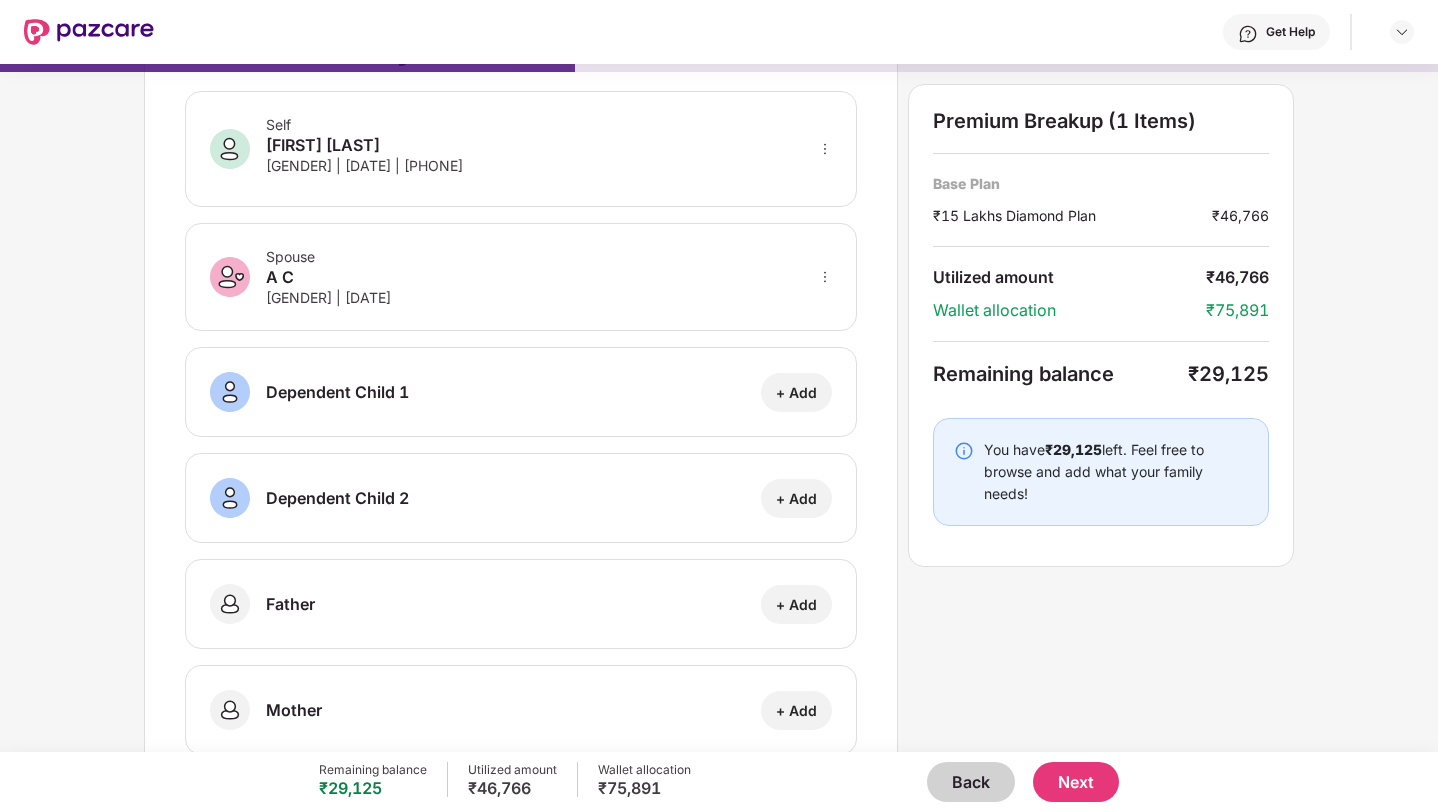 scroll, scrollTop: 0, scrollLeft: 0, axis: both 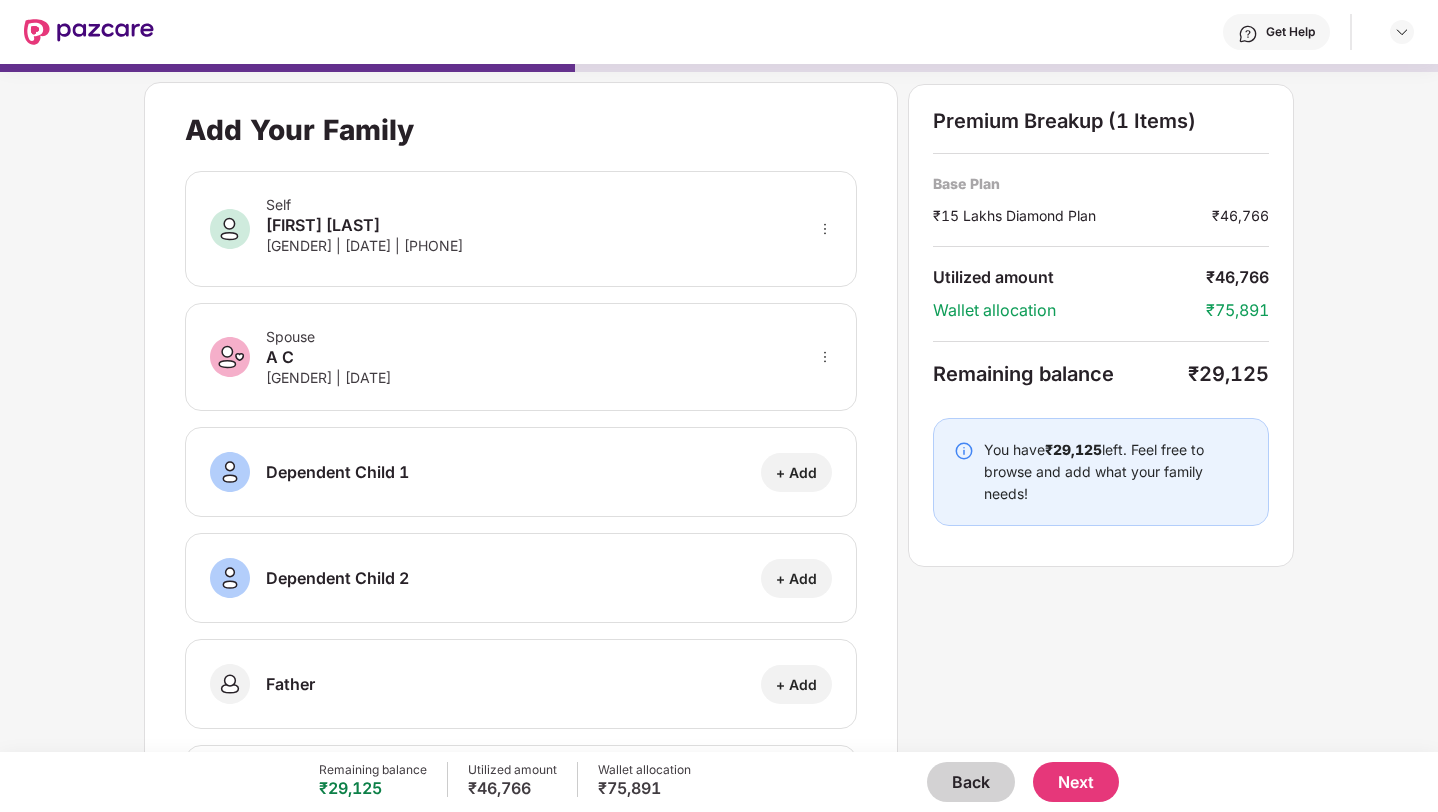 click on "Back" at bounding box center (971, 782) 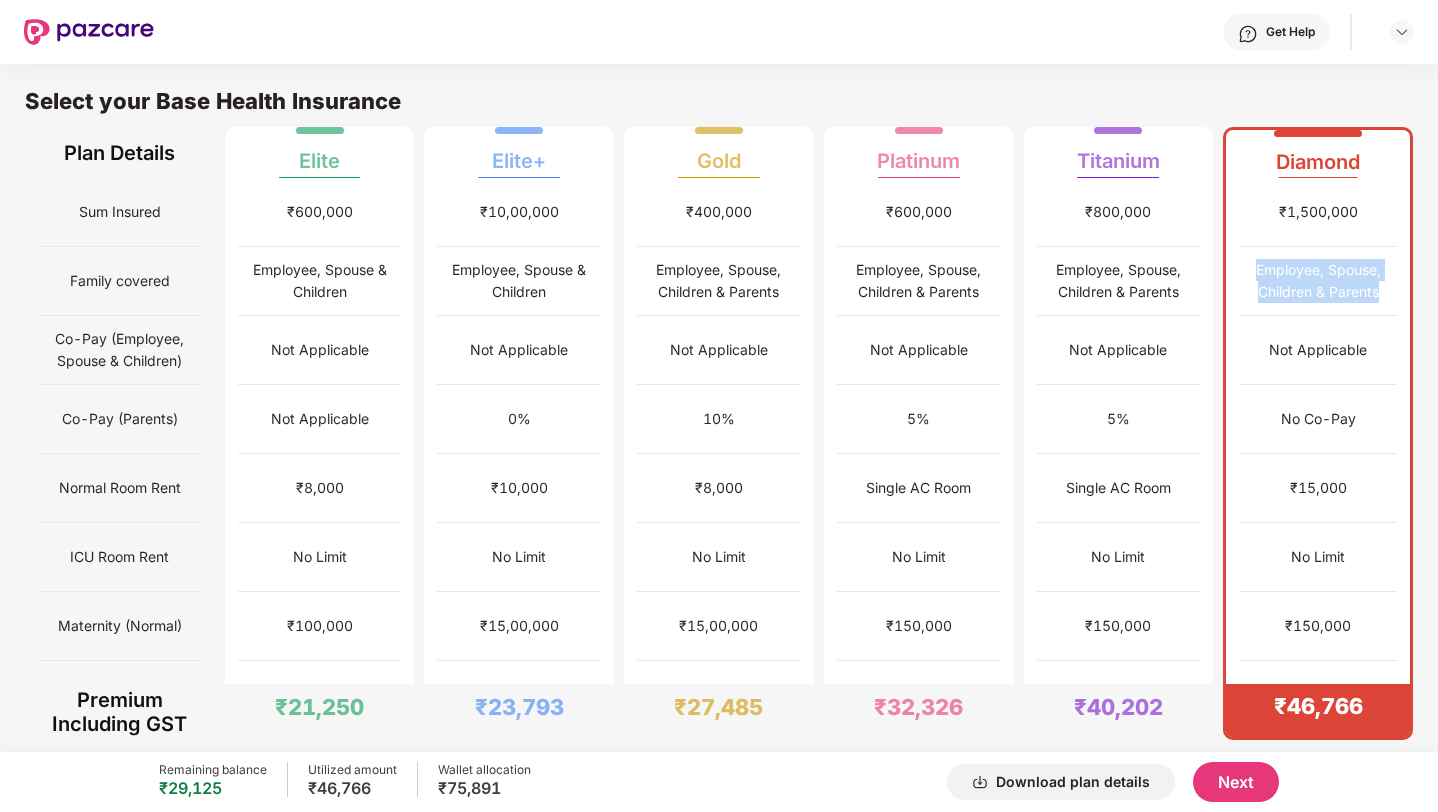 drag, startPoint x: 1378, startPoint y: 325, endPoint x: 1247, endPoint y: 287, distance: 136.40015 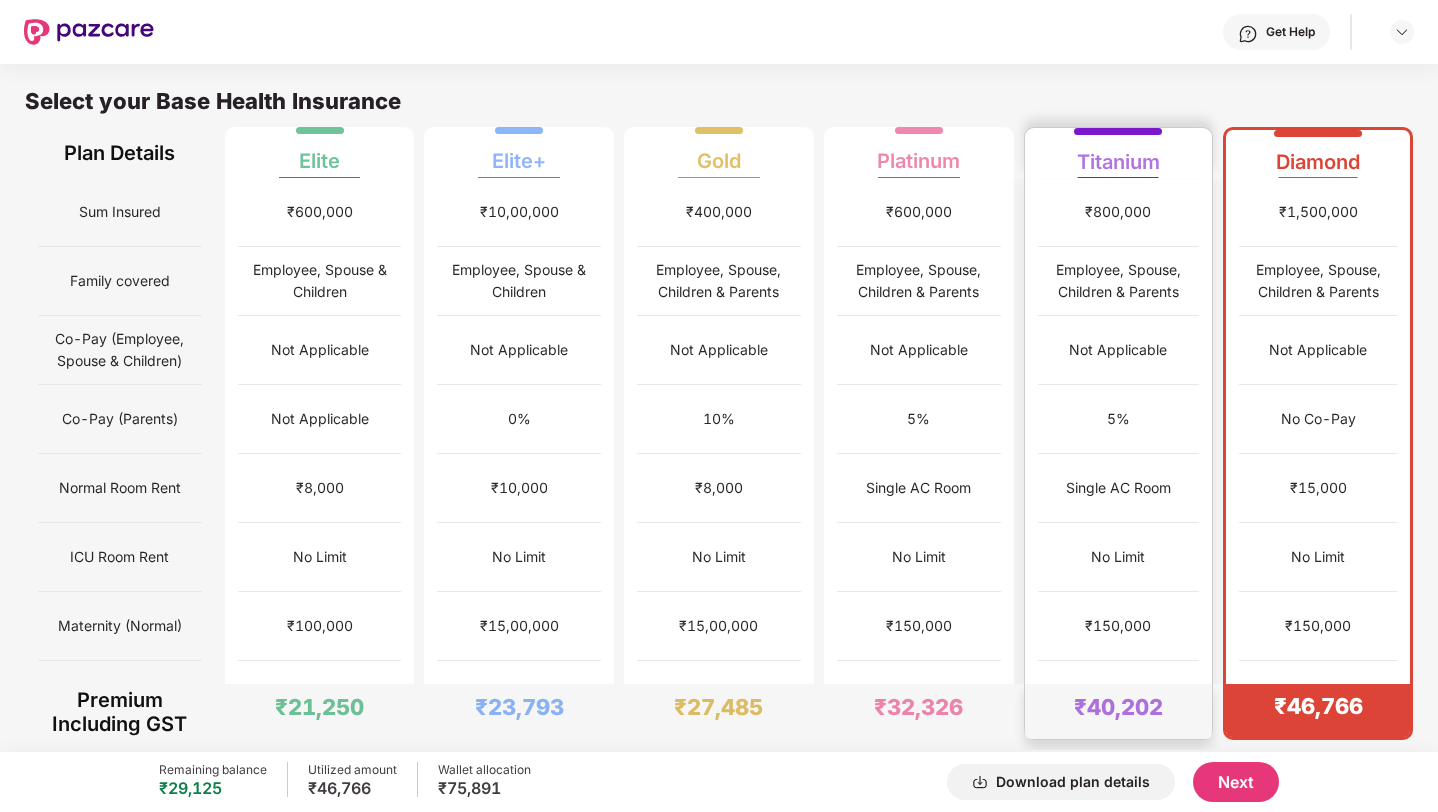 click on "Employee, Spouse, Children & Parents" at bounding box center (1119, 281) 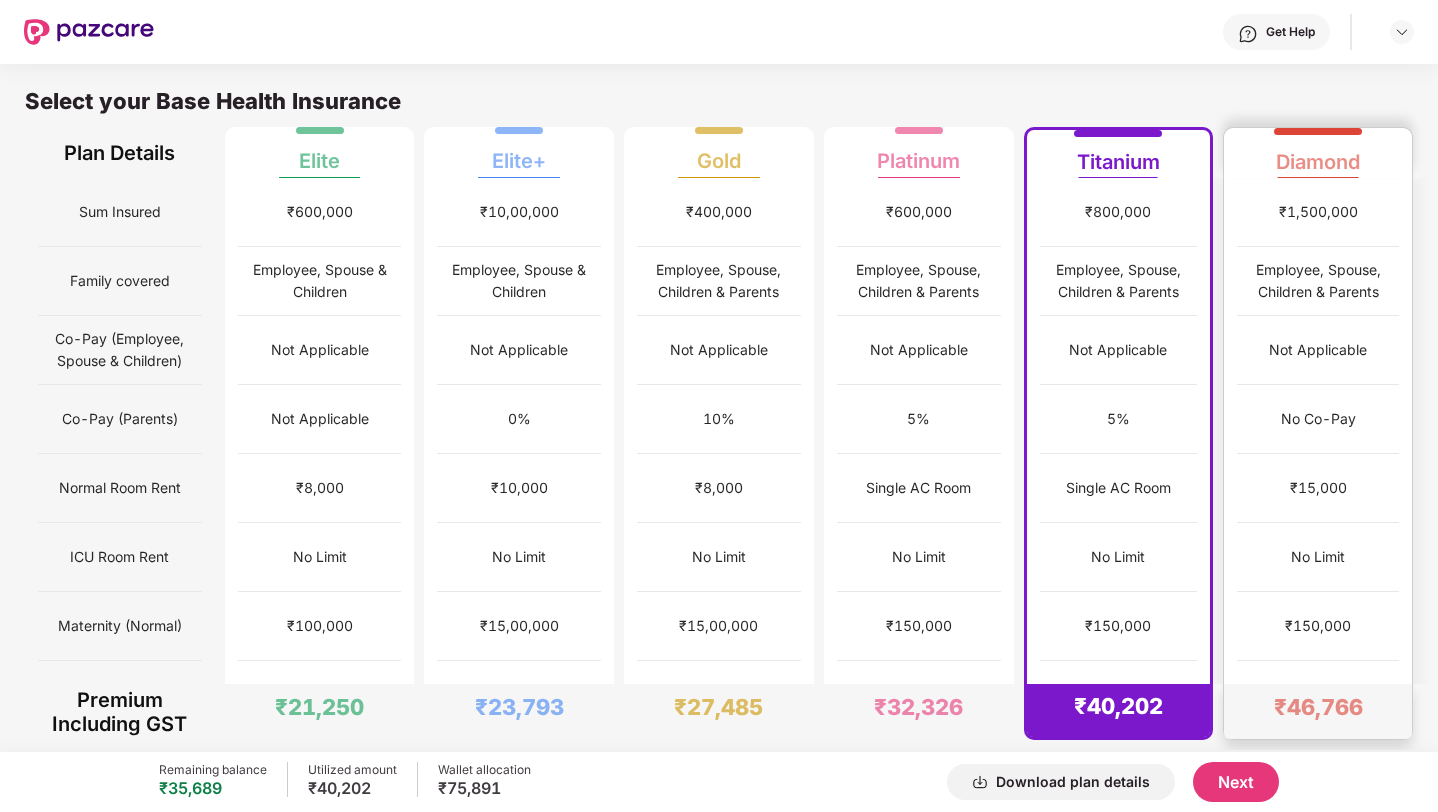 click on "Employee, Spouse, Children & Parents" at bounding box center [1318, 281] 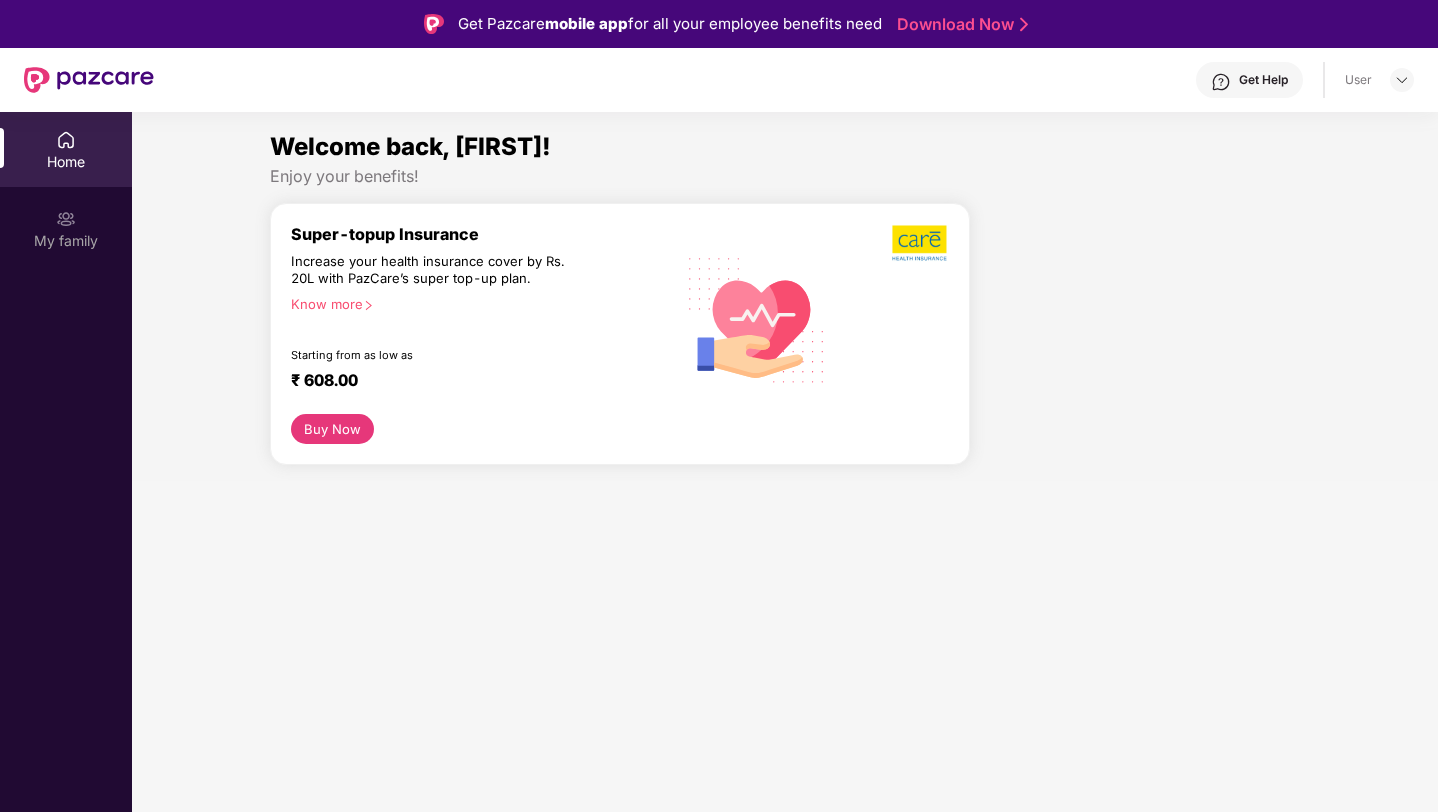 scroll, scrollTop: 0, scrollLeft: 0, axis: both 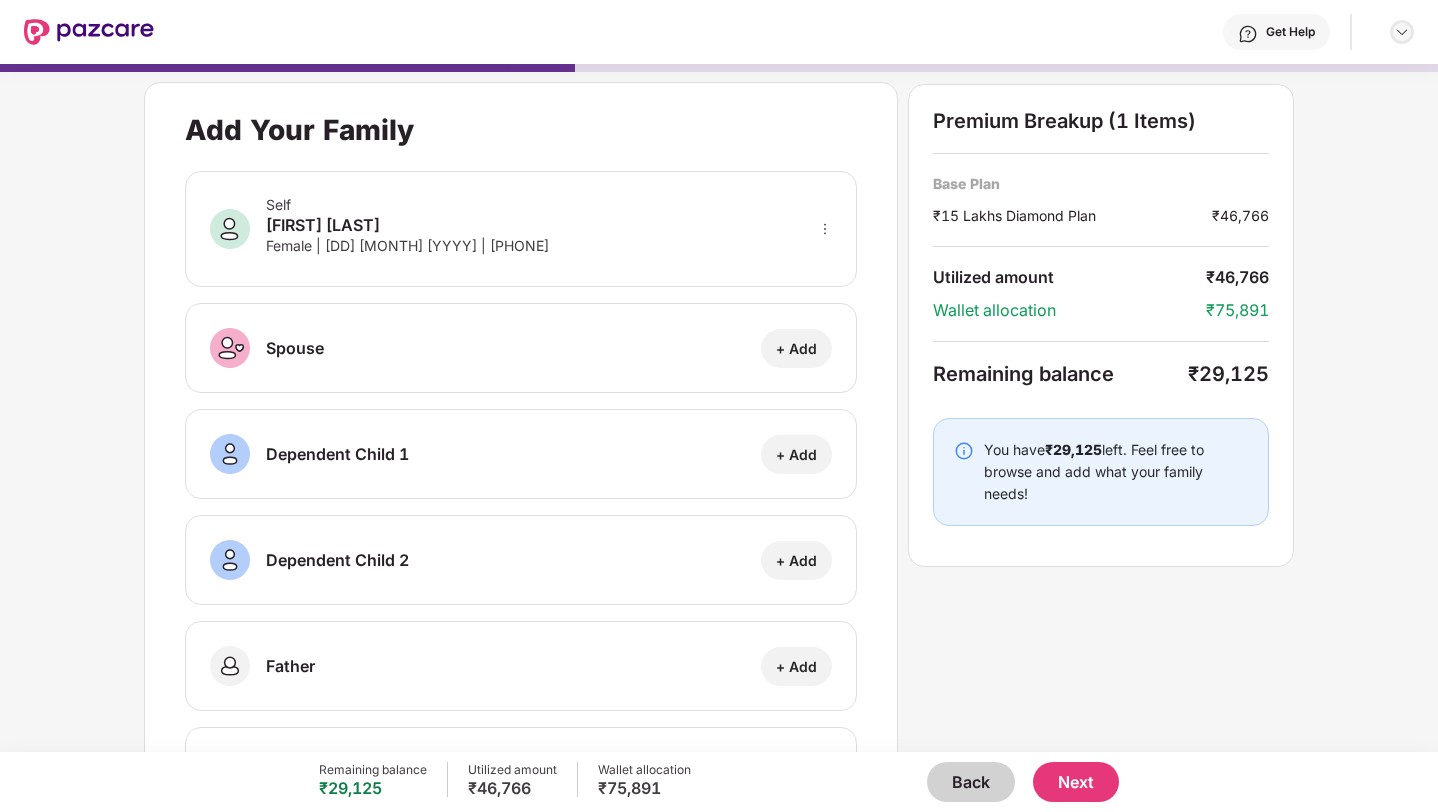 click at bounding box center [1402, 32] 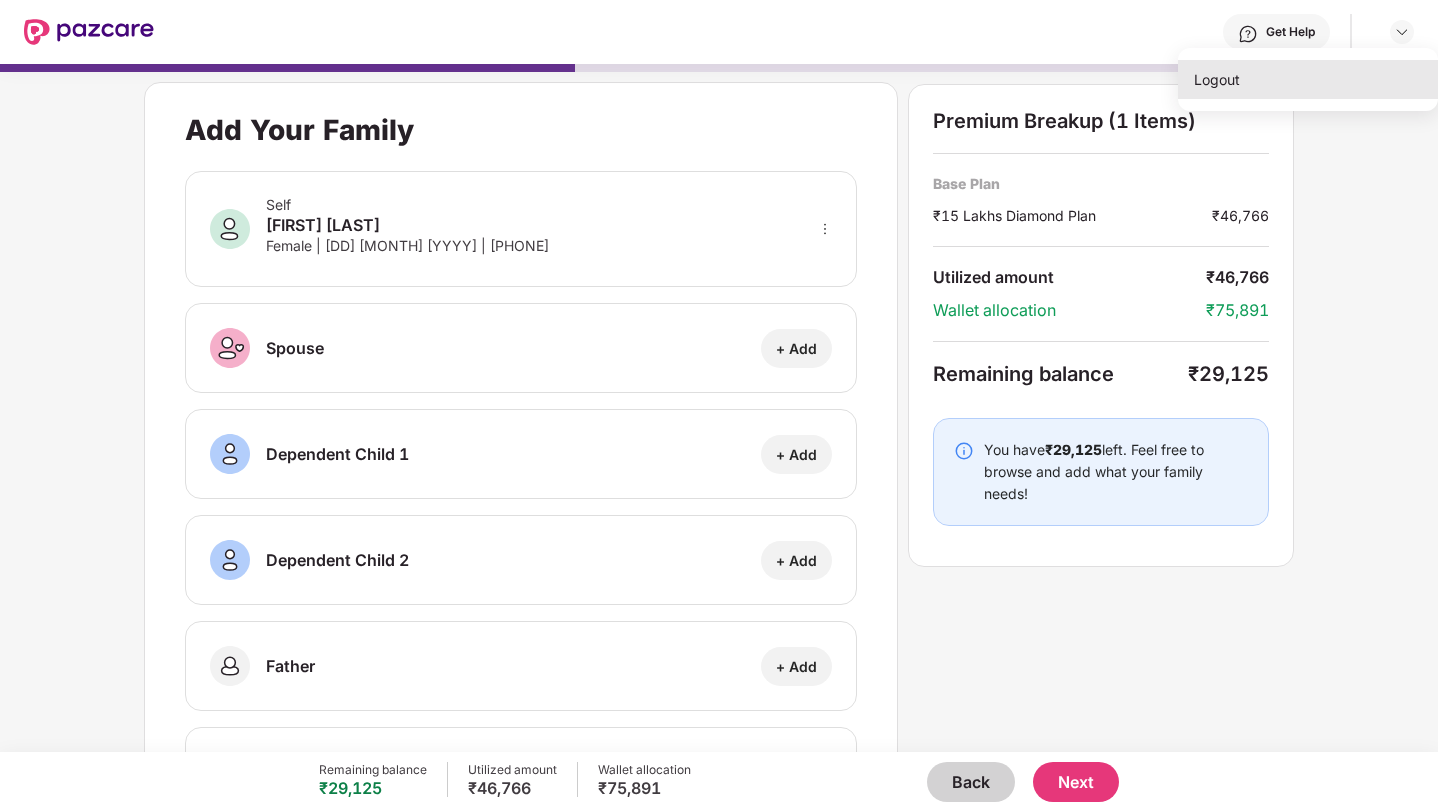 click on "Logout" at bounding box center (1308, 79) 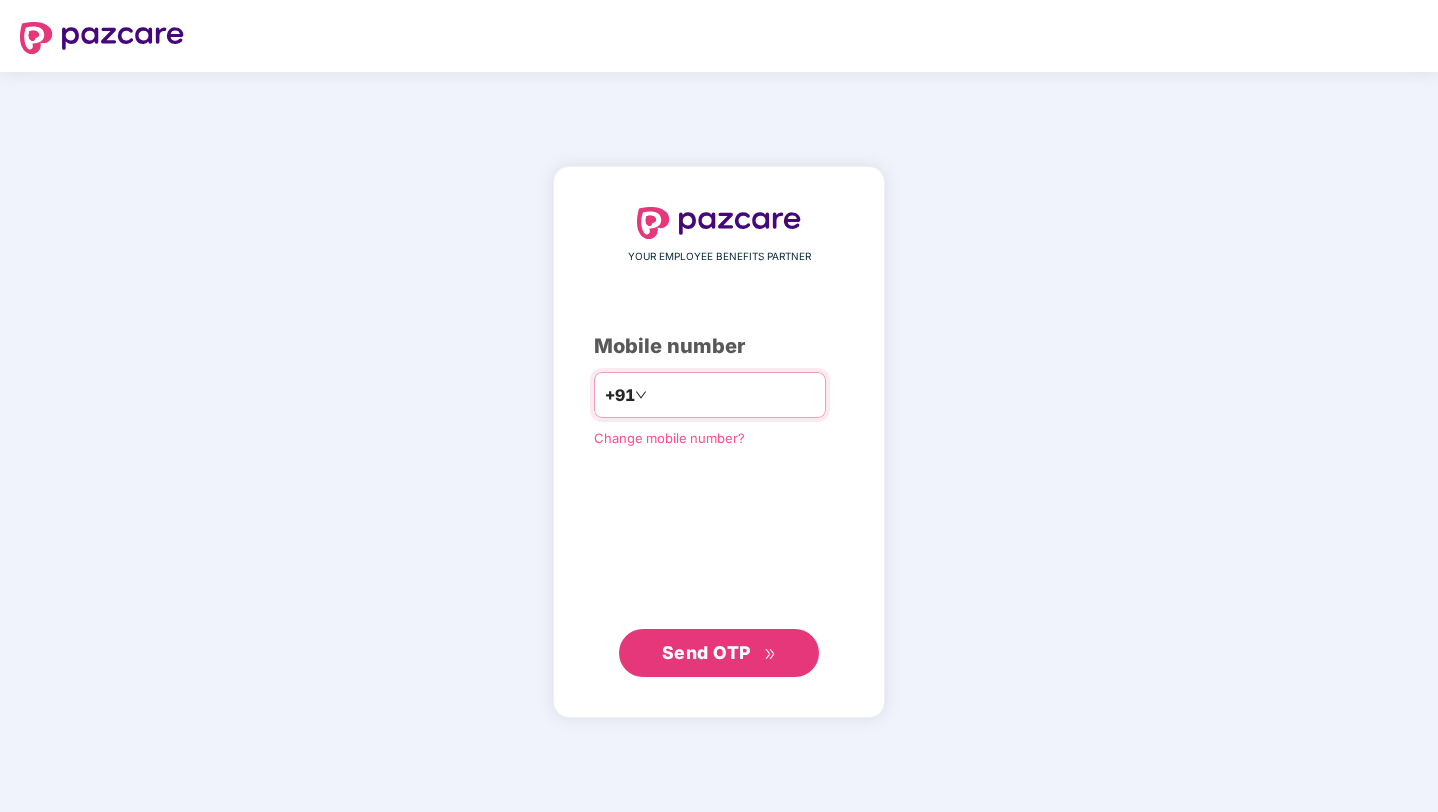 drag, startPoint x: 698, startPoint y: 399, endPoint x: 783, endPoint y: 402, distance: 85.052925 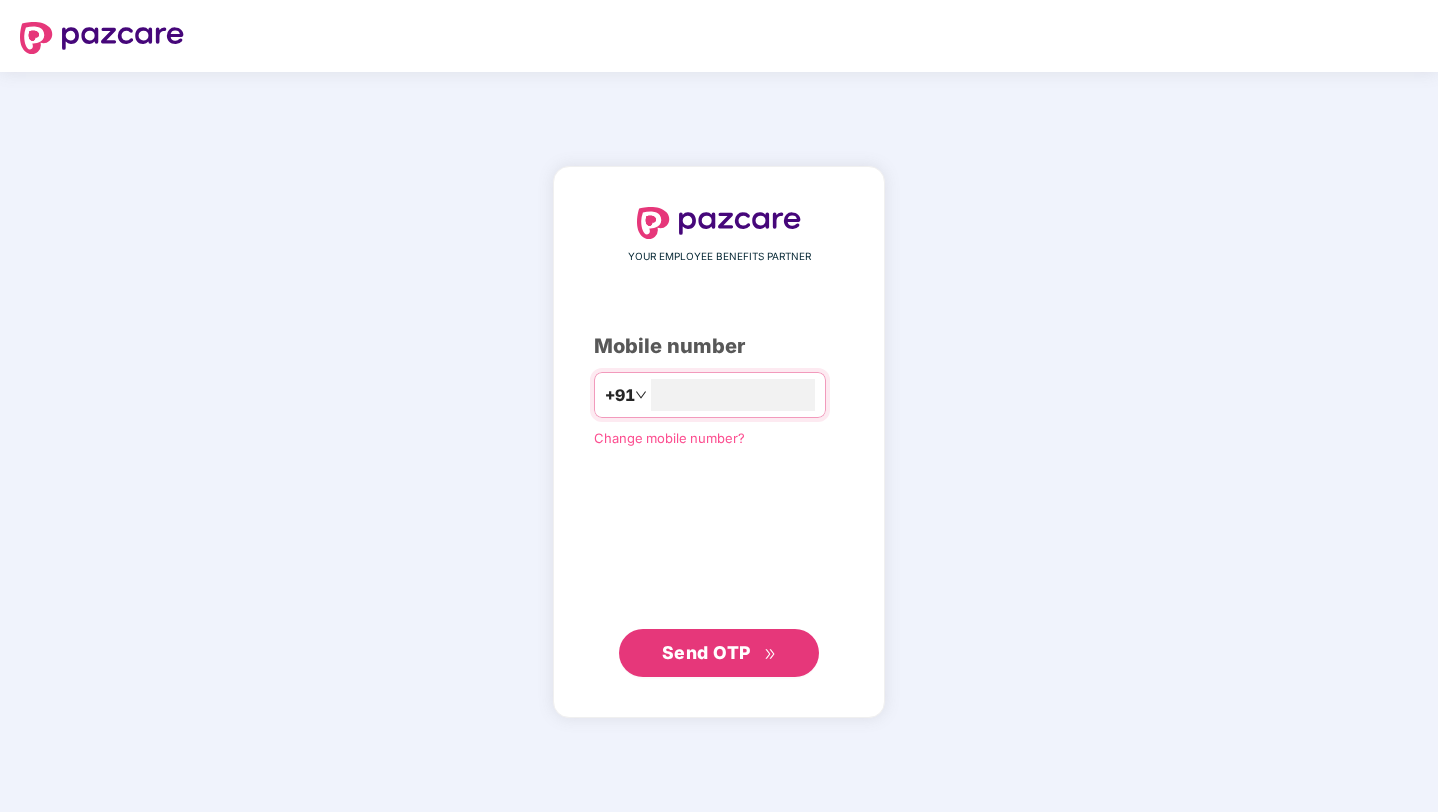 type on "**********" 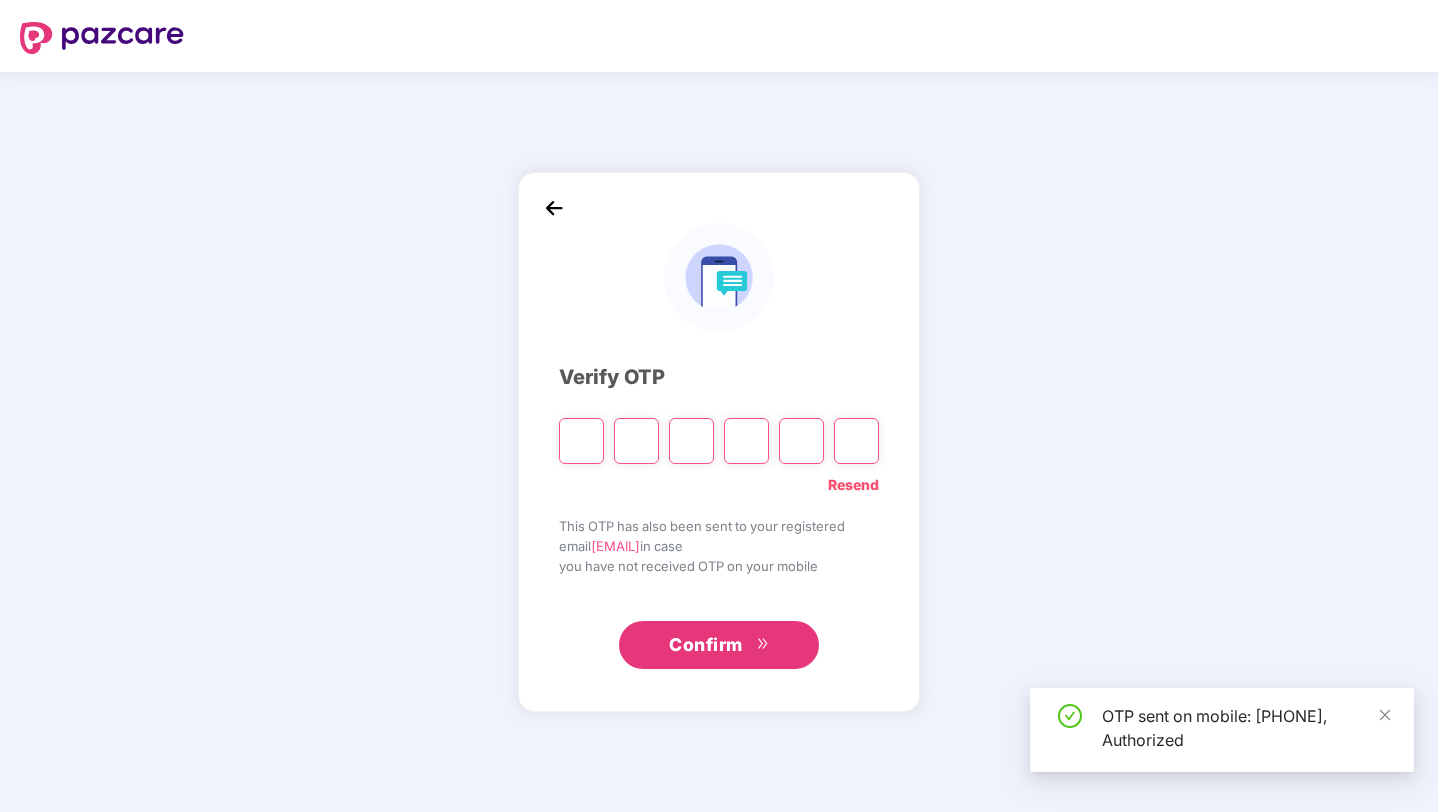 type on "*" 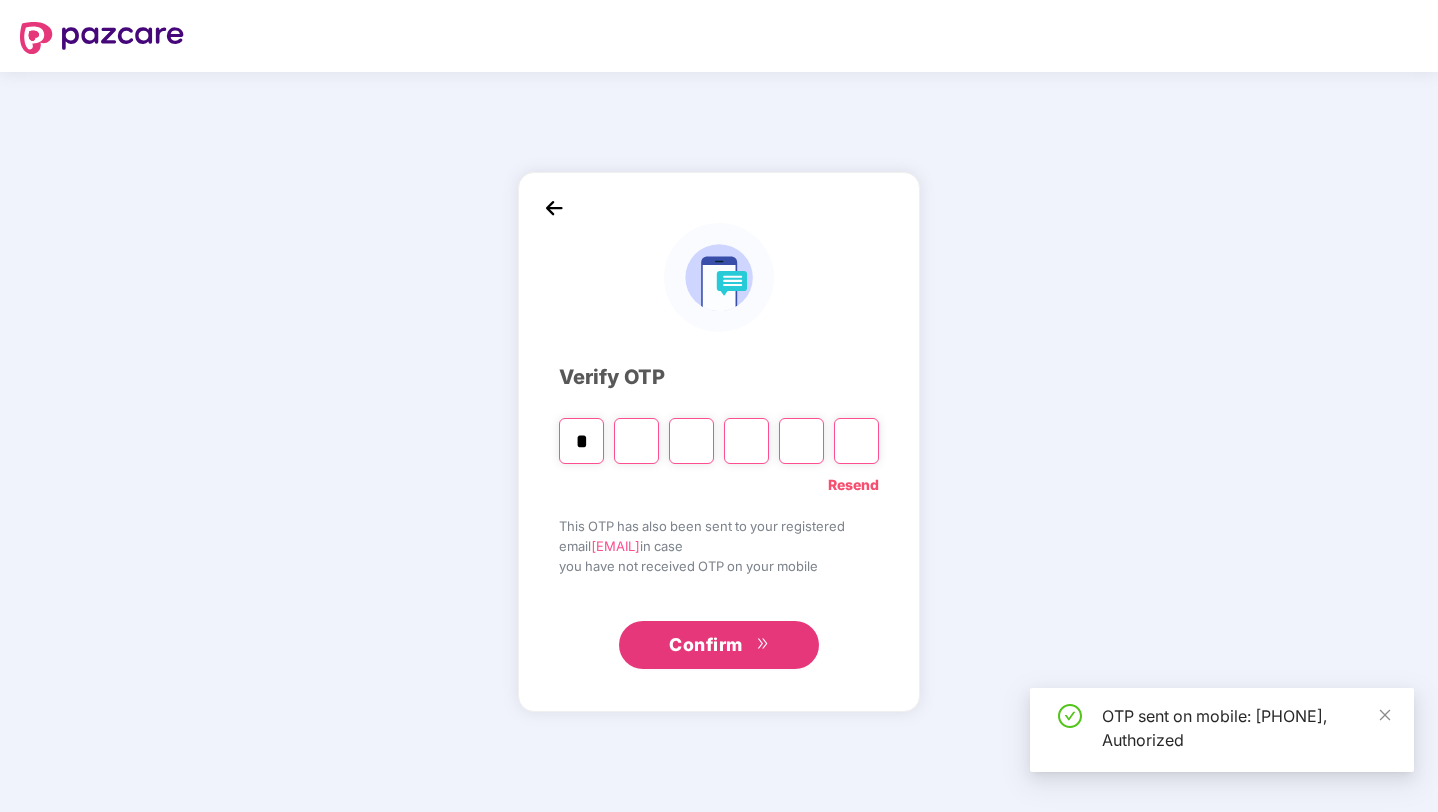 type on "*" 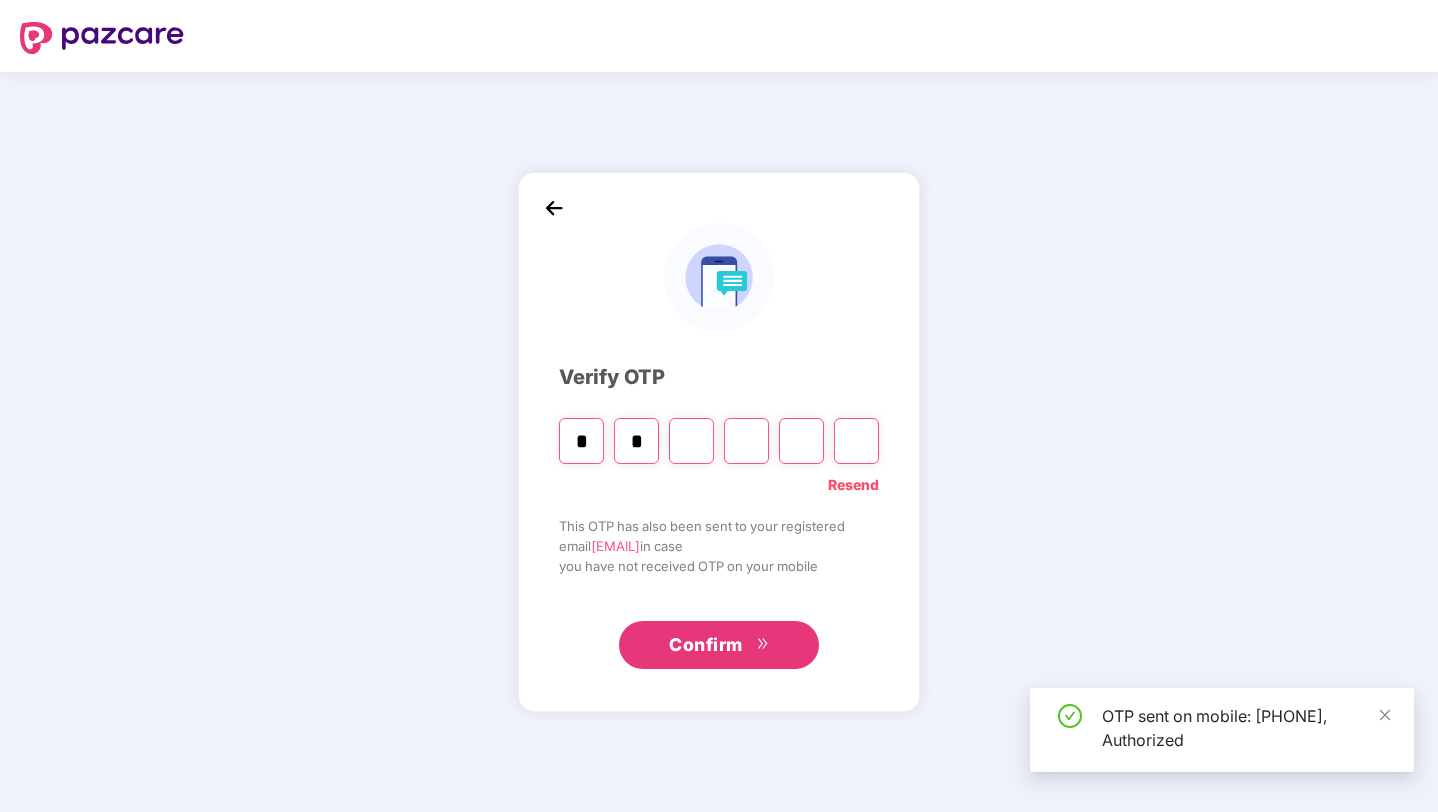 type on "*" 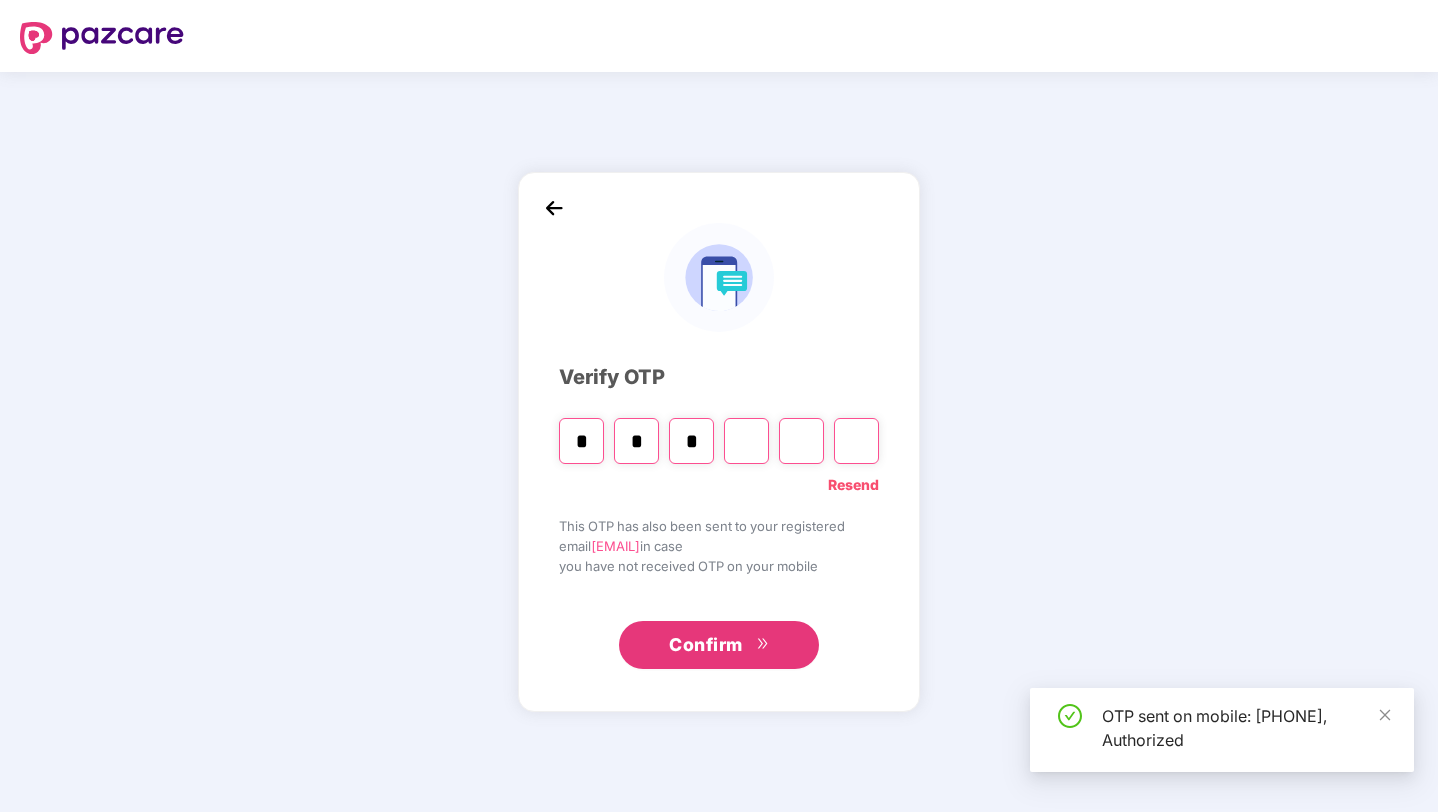 type on "*" 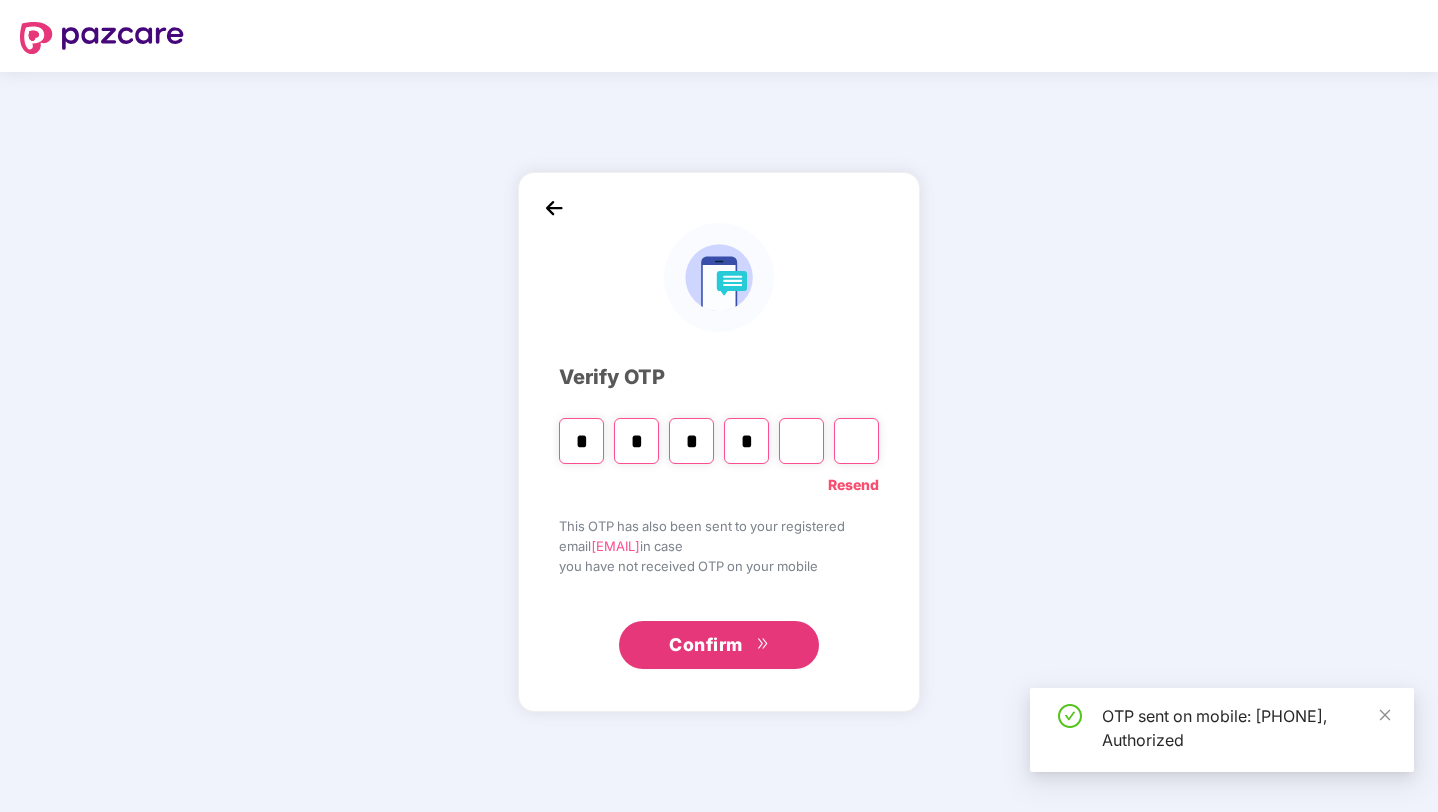 type on "*" 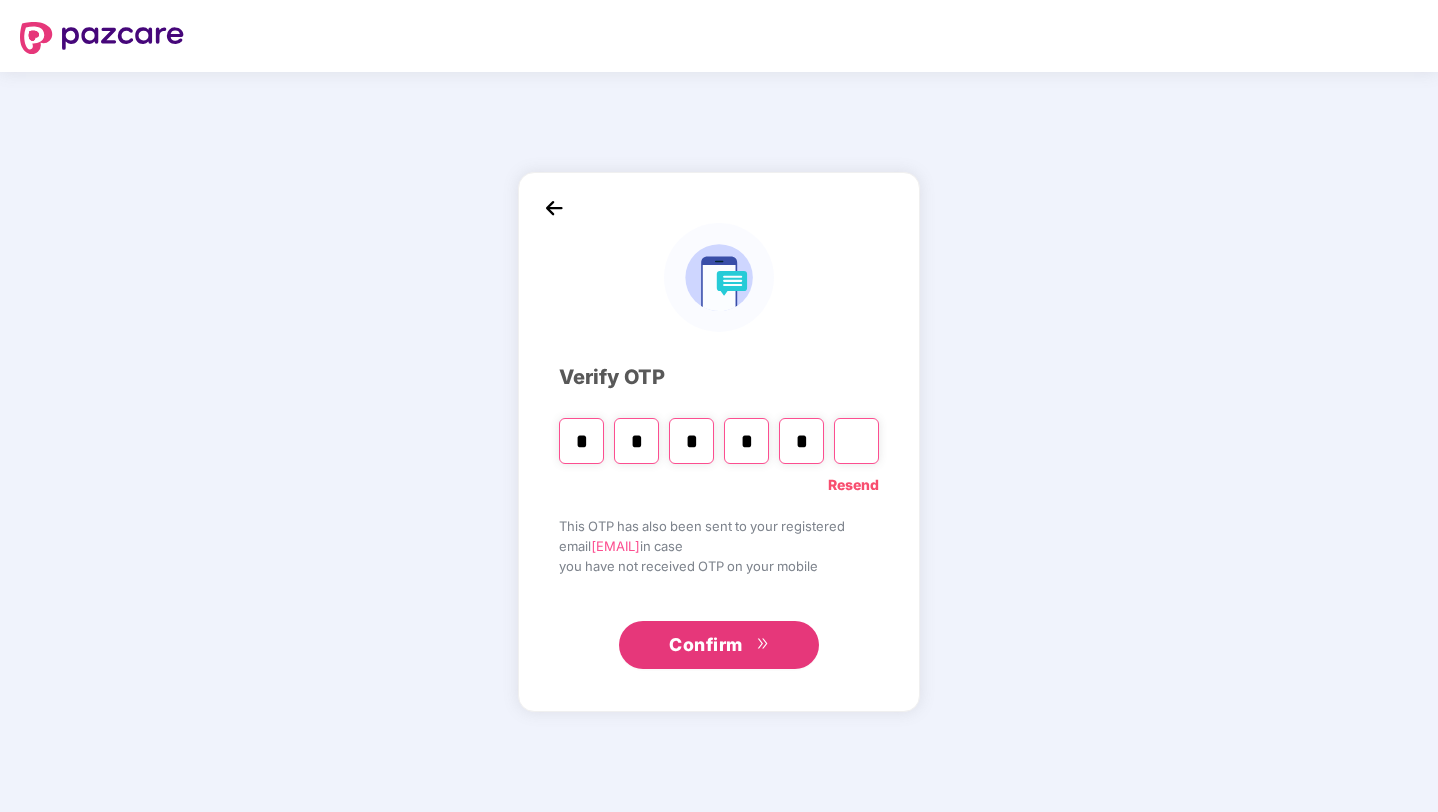 type on "*" 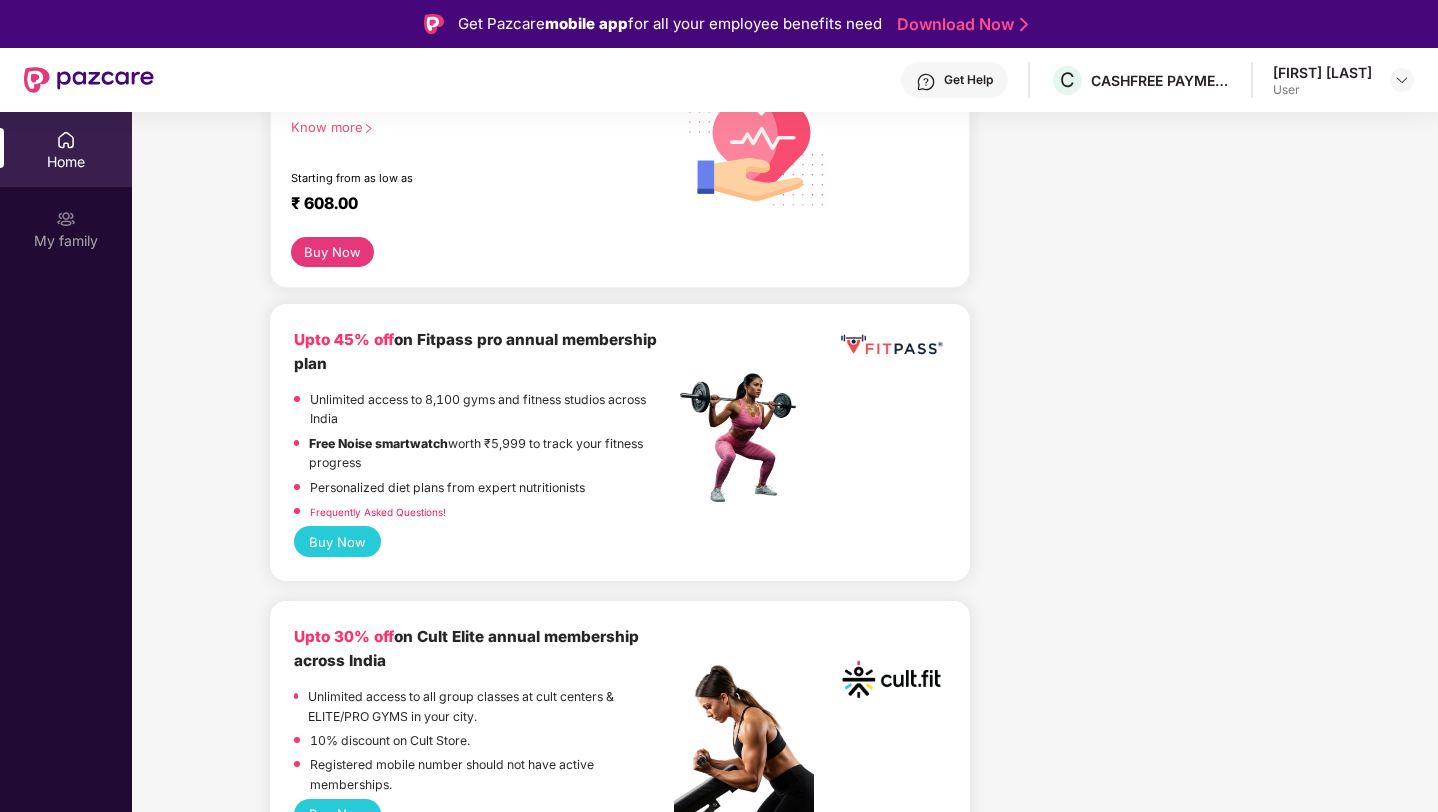 scroll, scrollTop: 179, scrollLeft: 0, axis: vertical 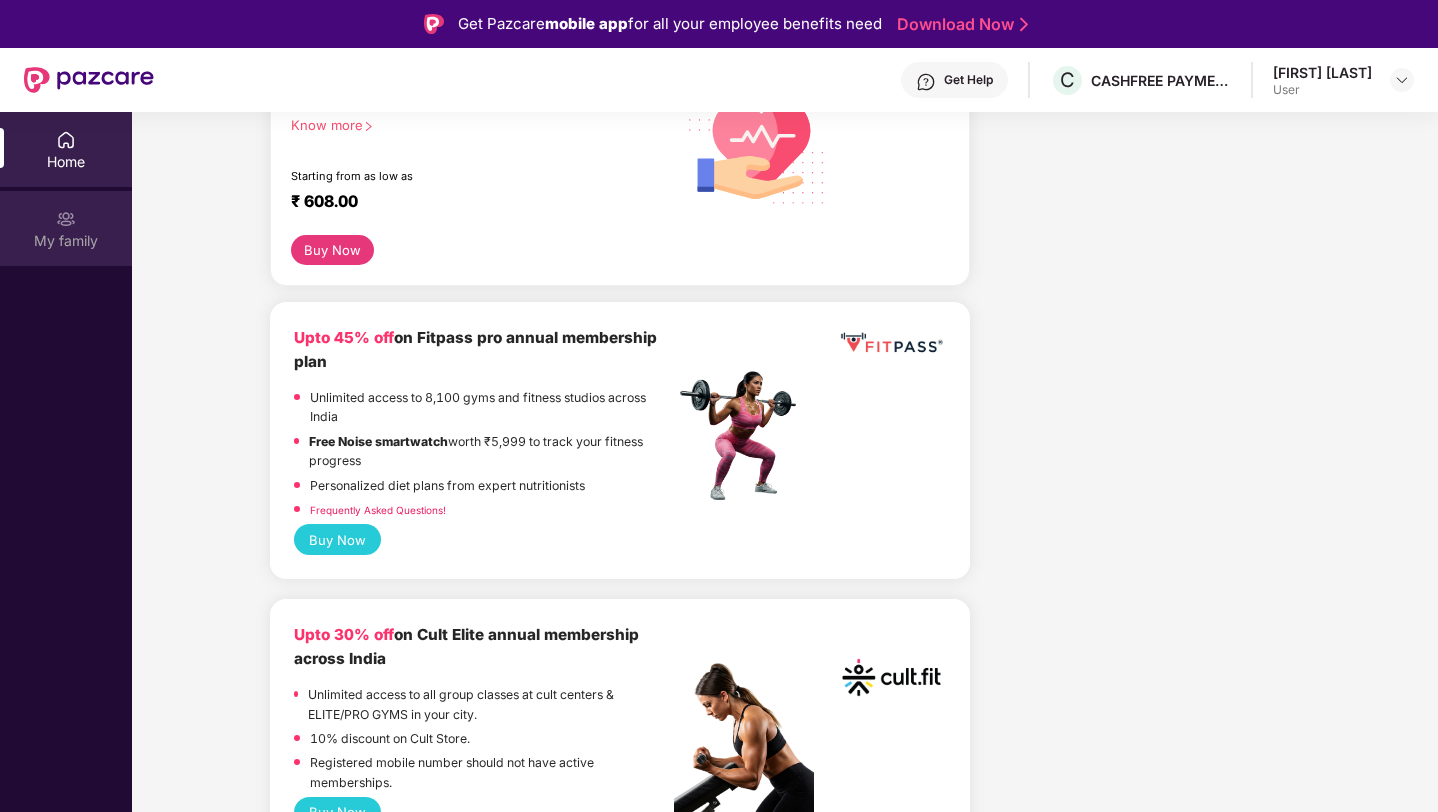 click on "My family" at bounding box center (66, 241) 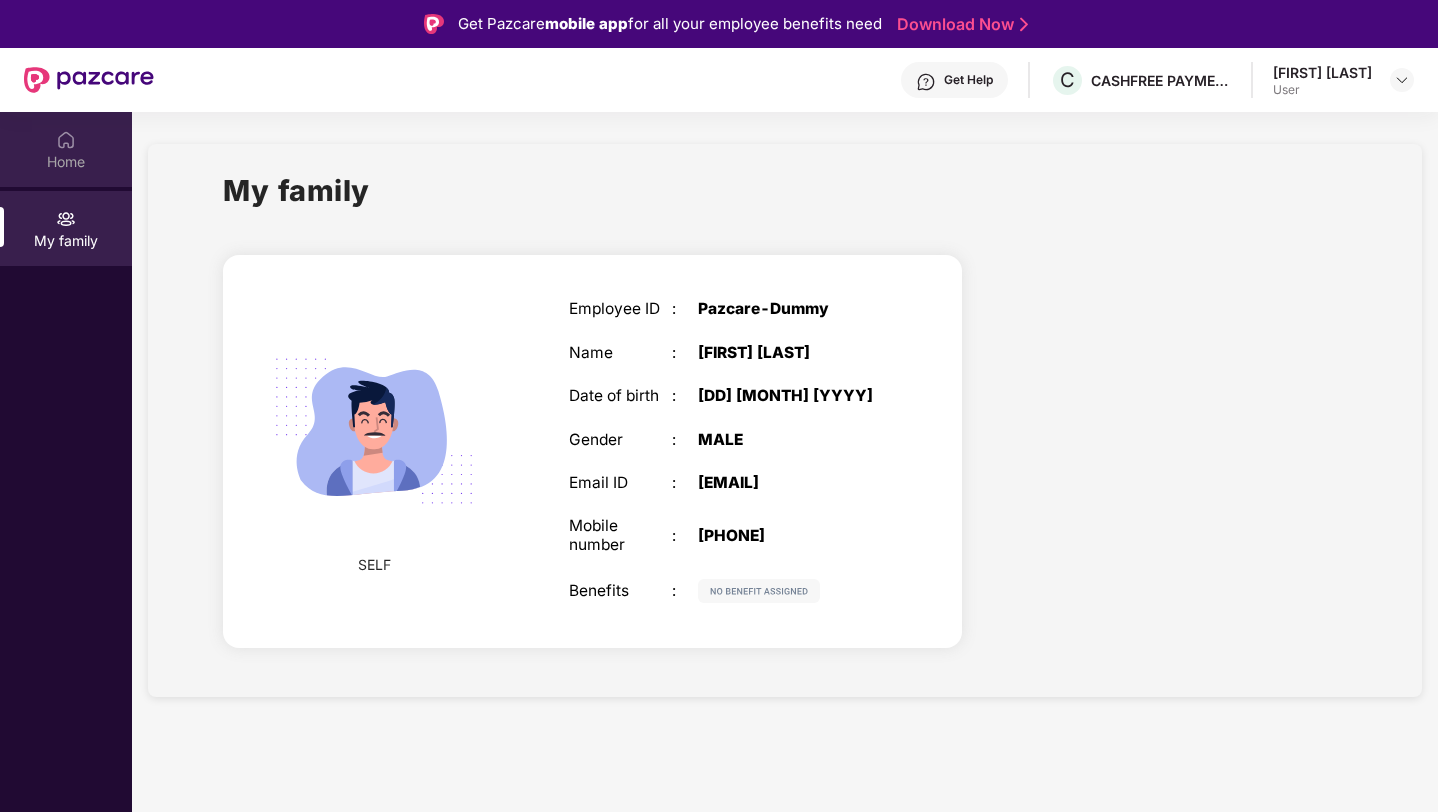 click on "Home" at bounding box center (66, 162) 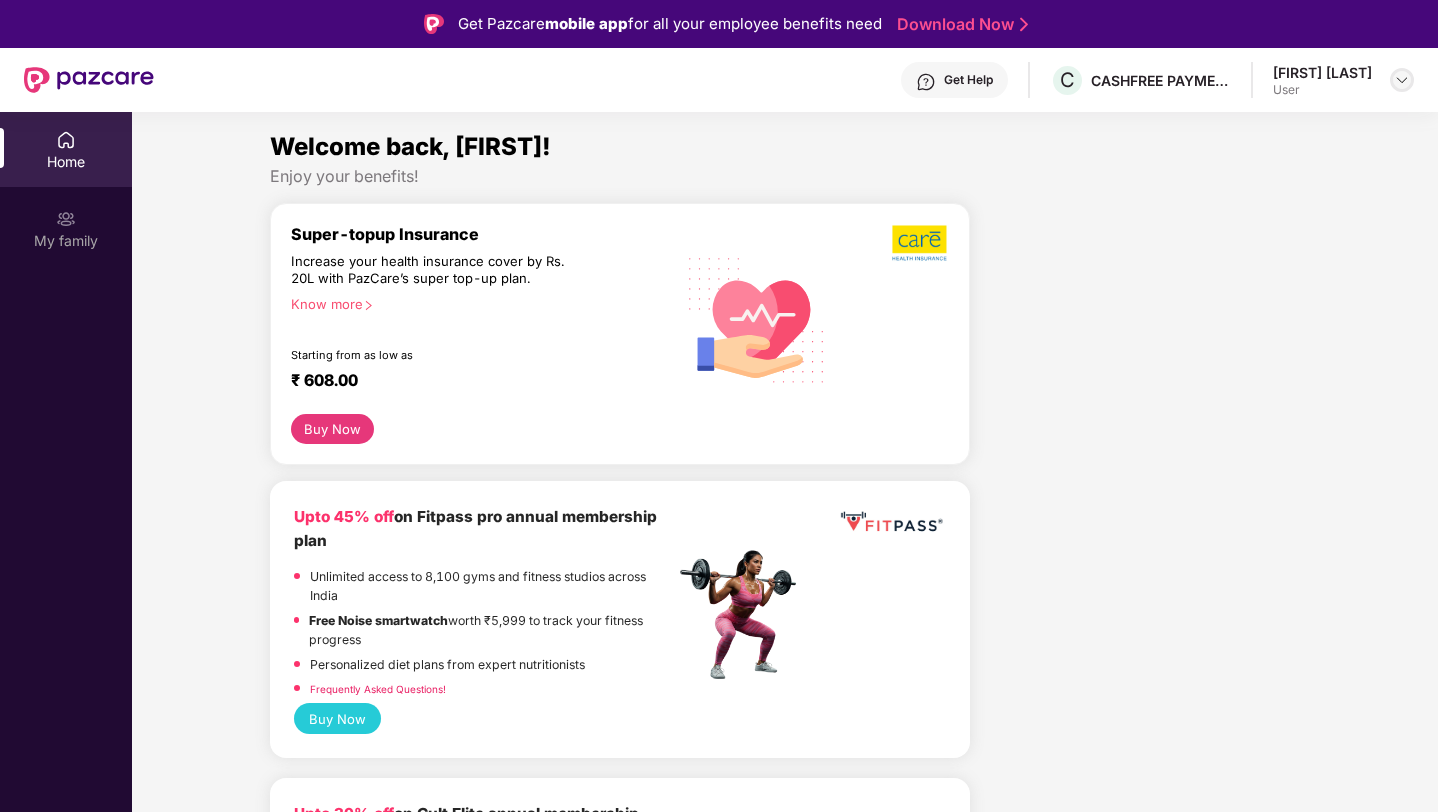 click at bounding box center [1402, 80] 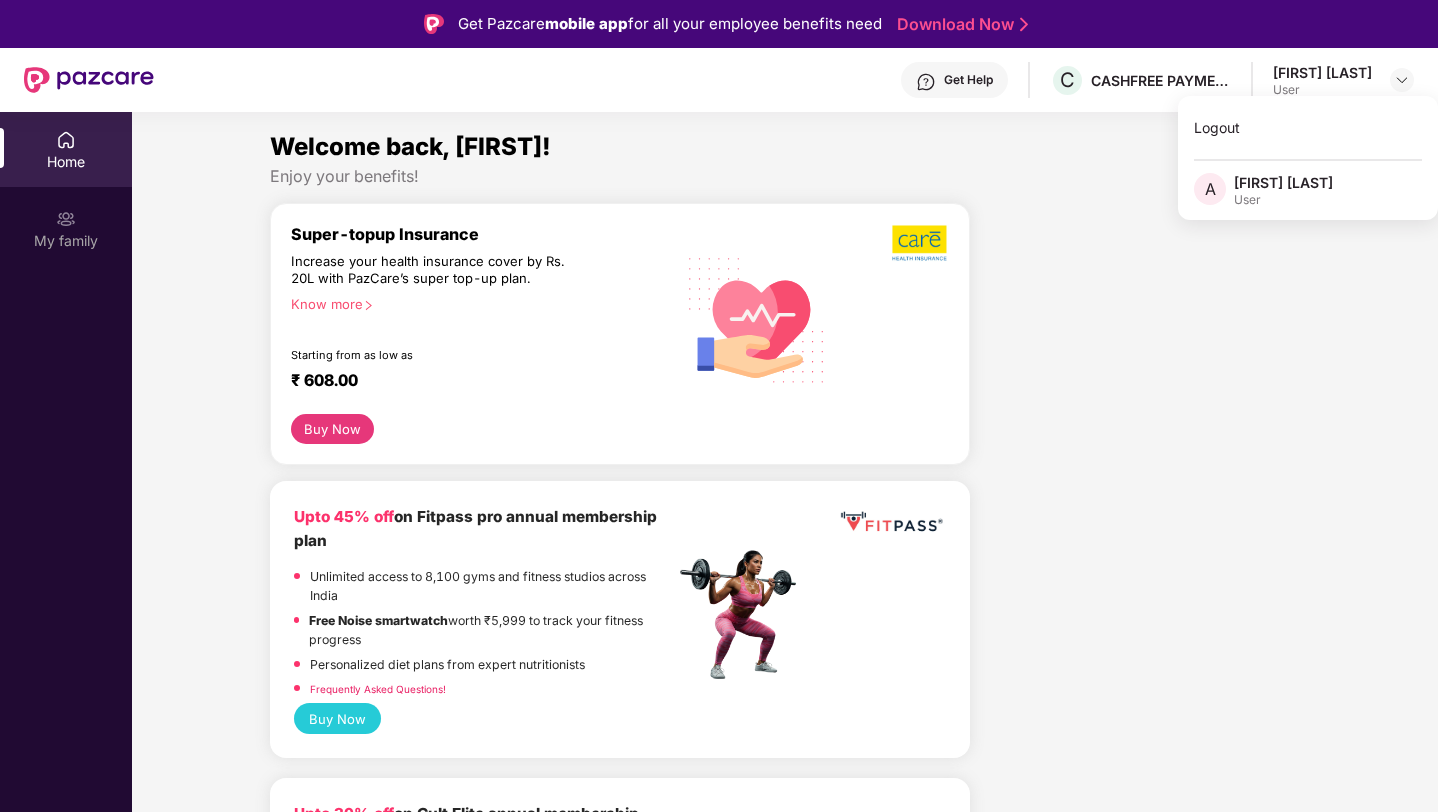 click at bounding box center [1143, 2729] 